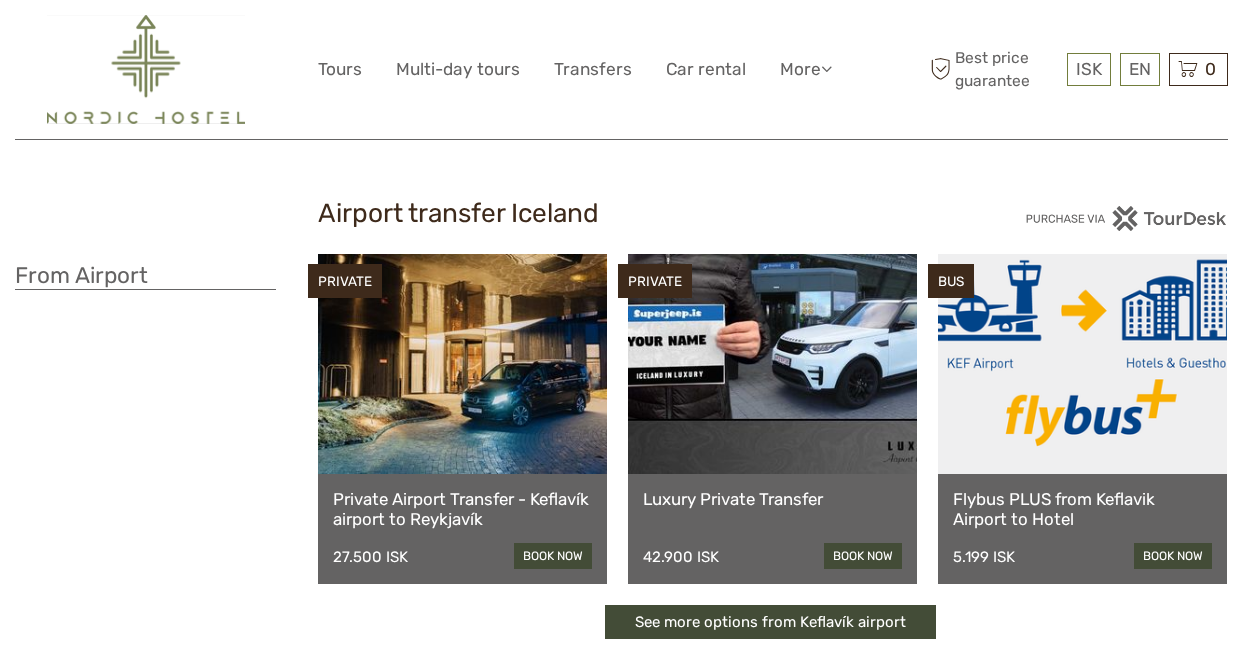scroll, scrollTop: 0, scrollLeft: 0, axis: both 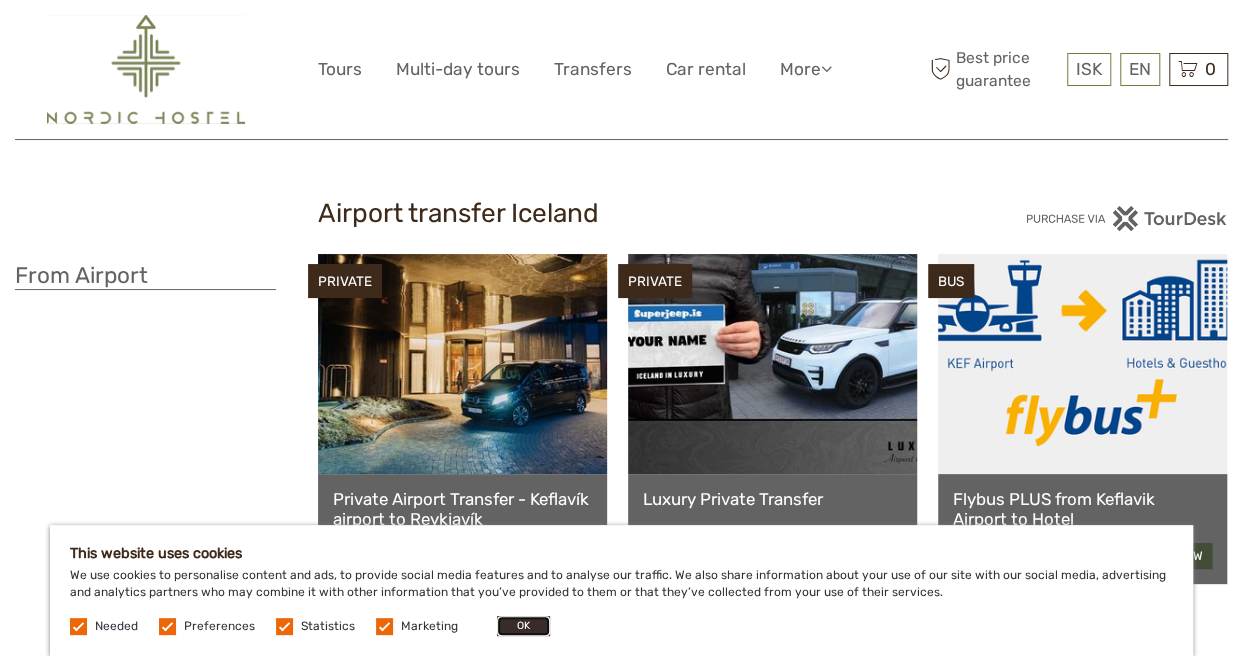 click on "OK" at bounding box center [523, 626] 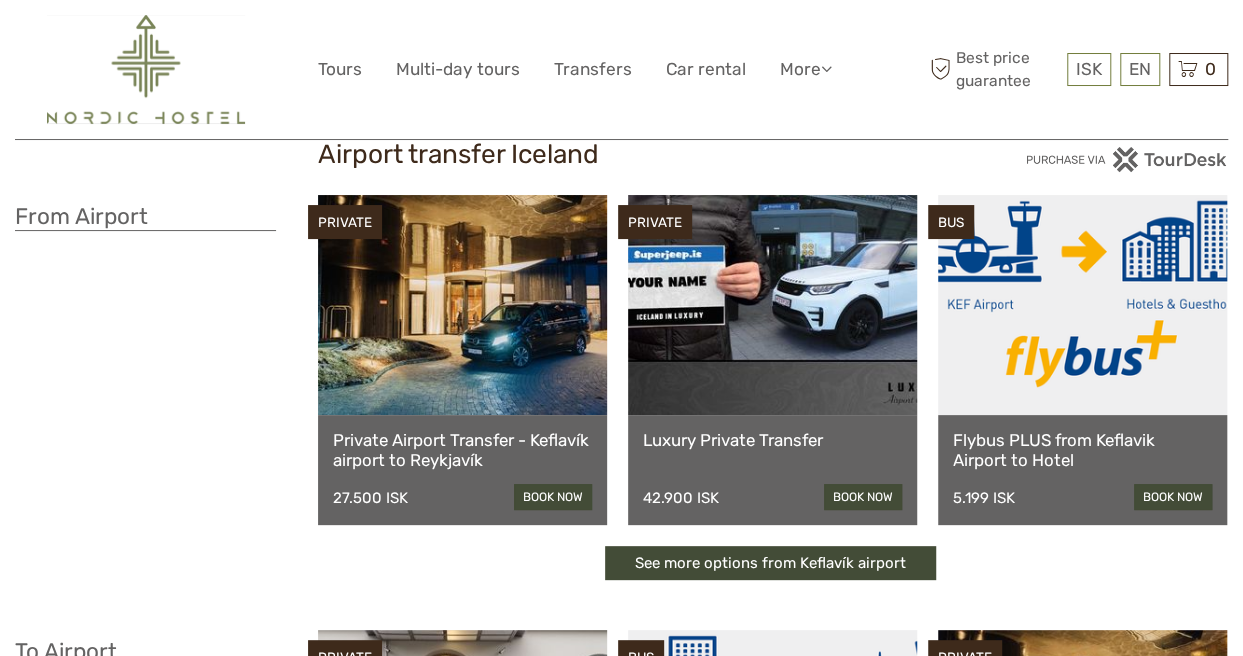 scroll, scrollTop: 16, scrollLeft: 0, axis: vertical 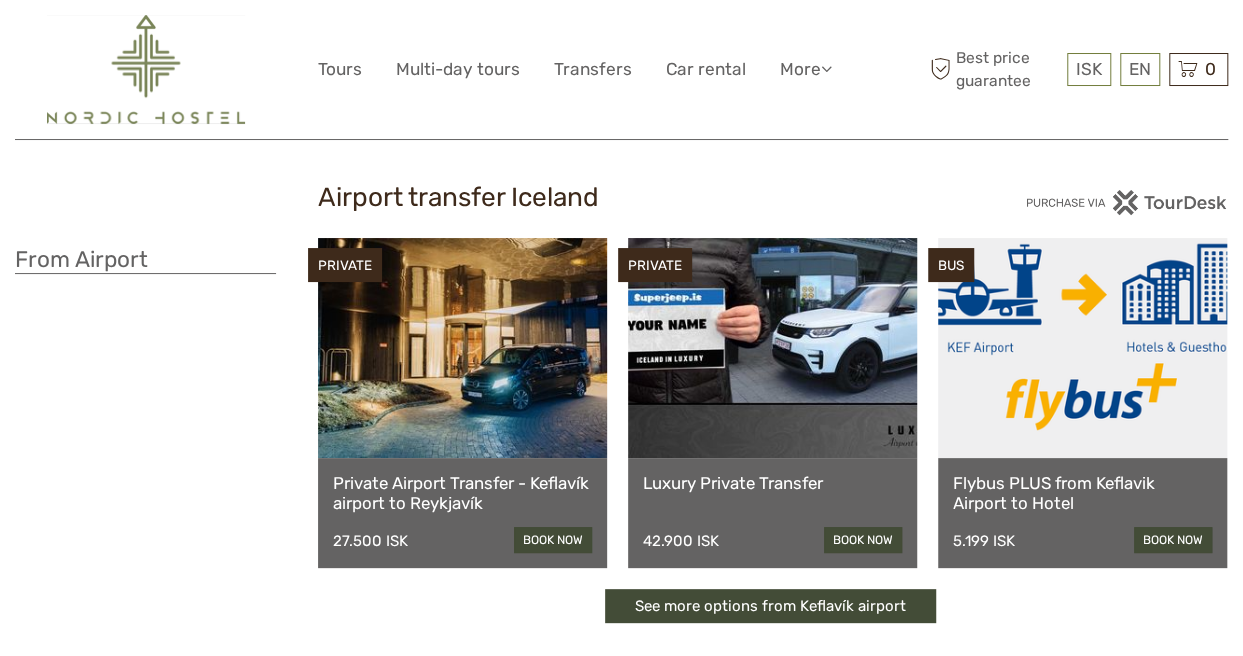 click on "Private Airport Transfer - Keflavík airport to Reykjavík" at bounding box center [462, 493] 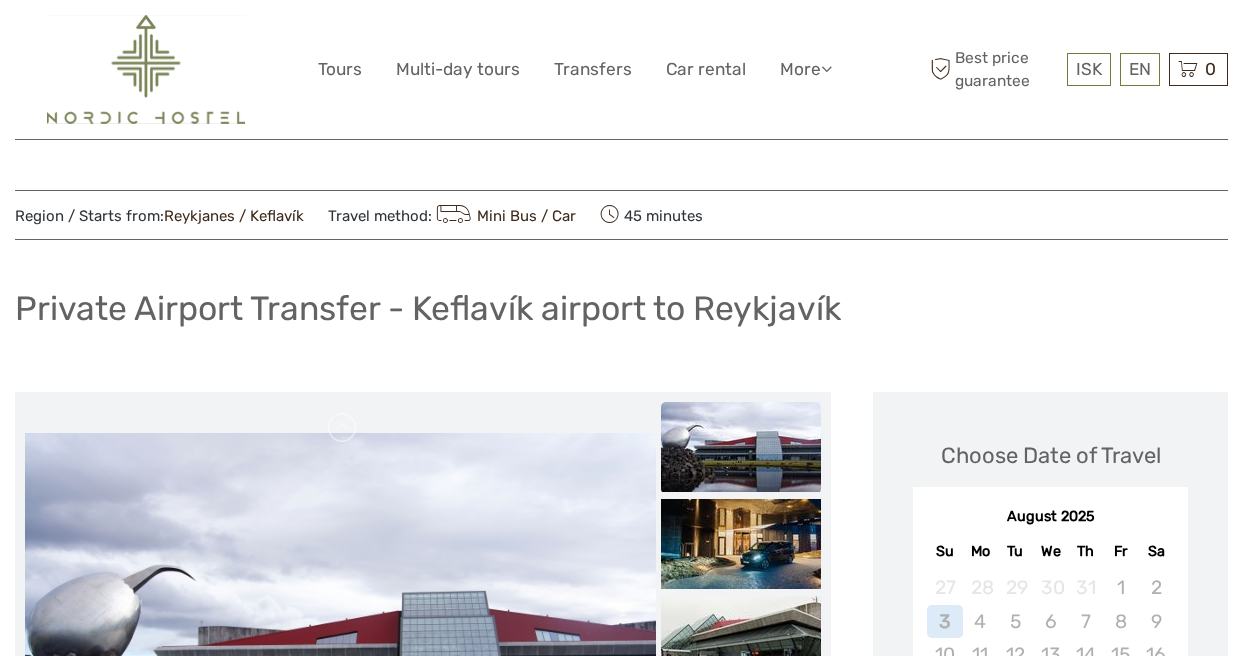 scroll, scrollTop: 0, scrollLeft: 0, axis: both 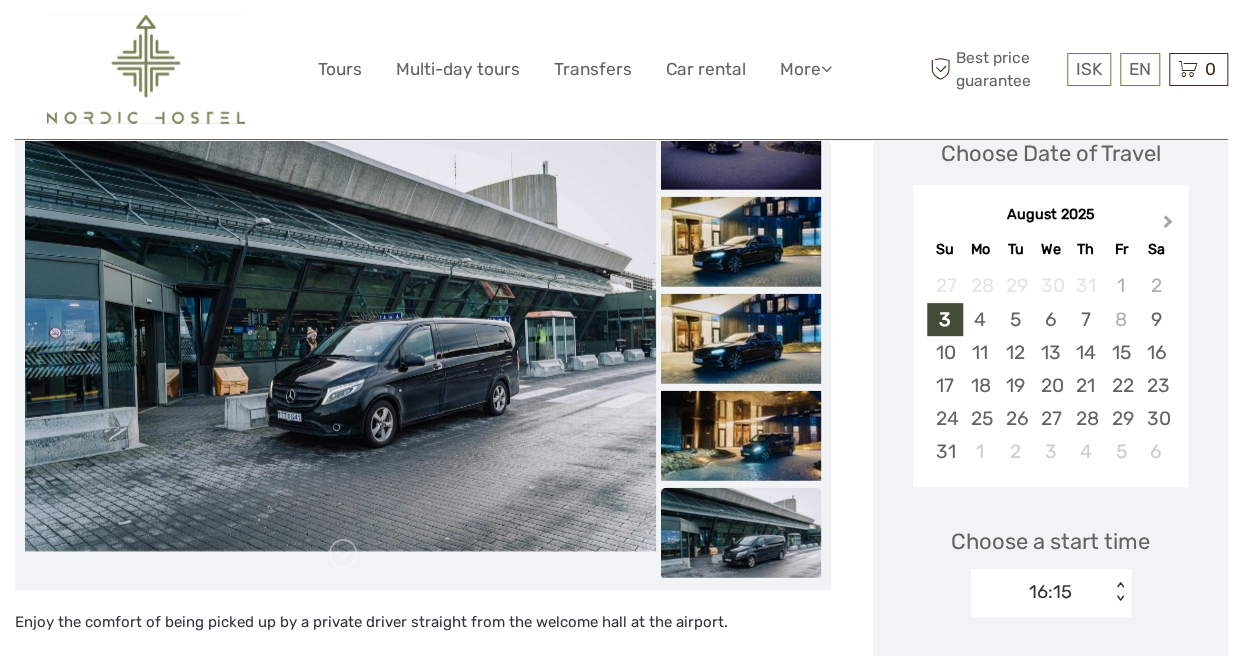 click on "Next Month" at bounding box center (1168, 225) 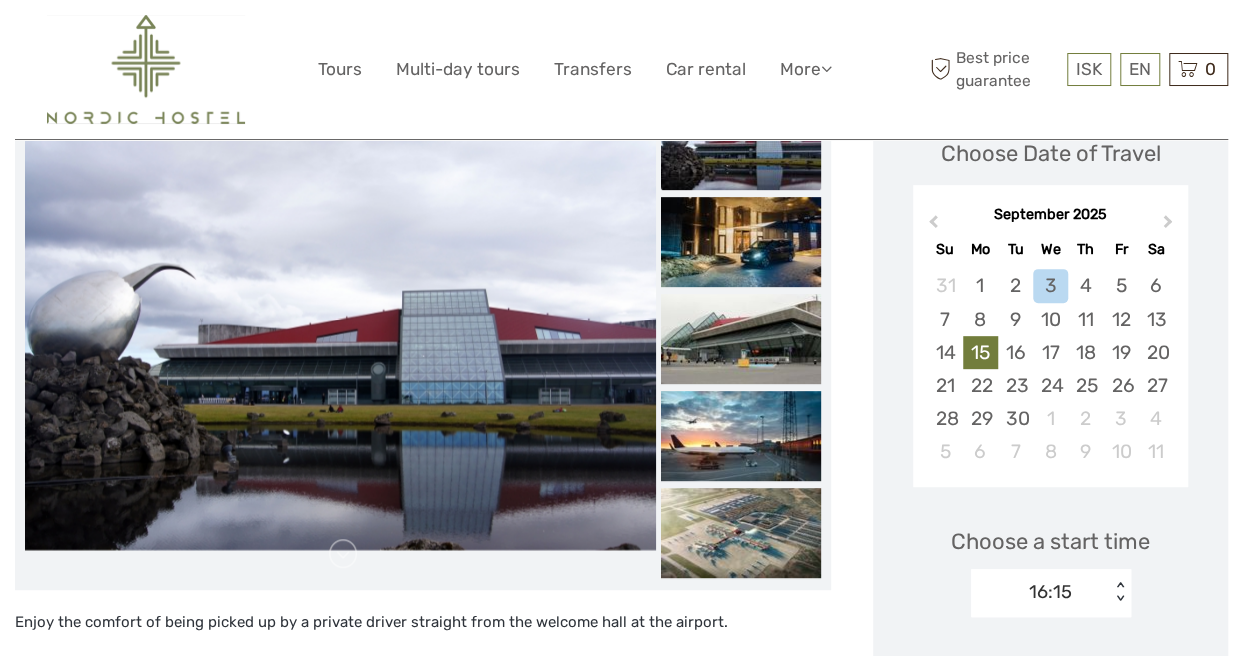 click on "15" at bounding box center [980, 352] 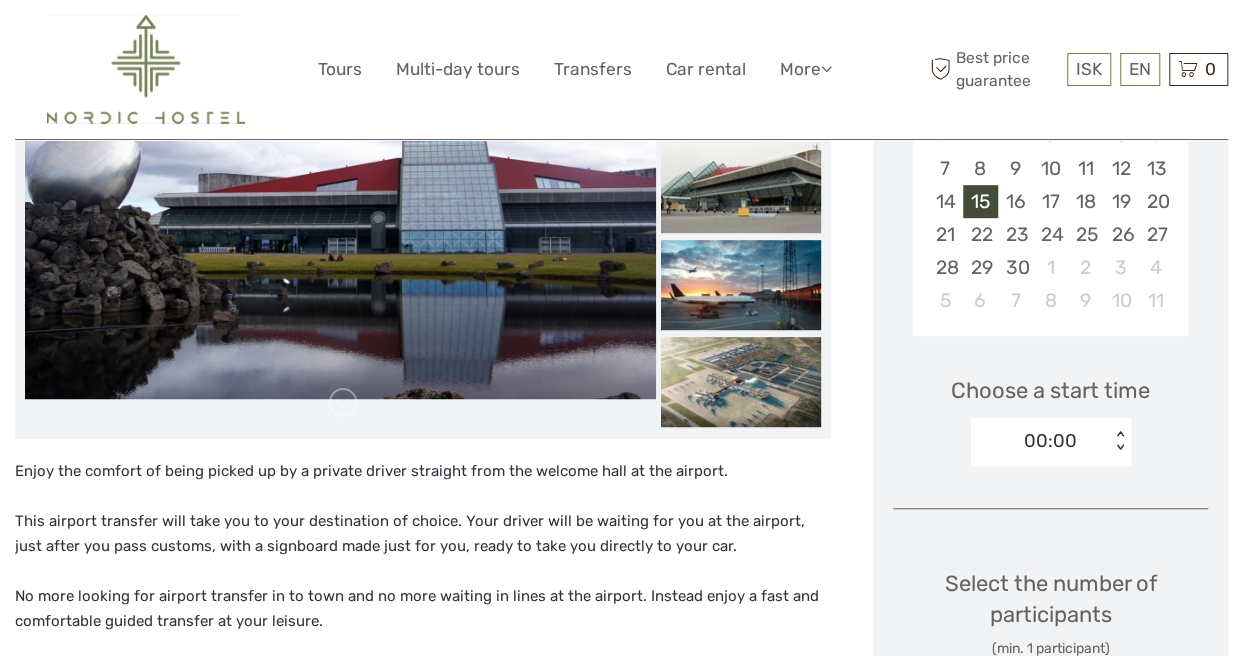 scroll, scrollTop: 454, scrollLeft: 0, axis: vertical 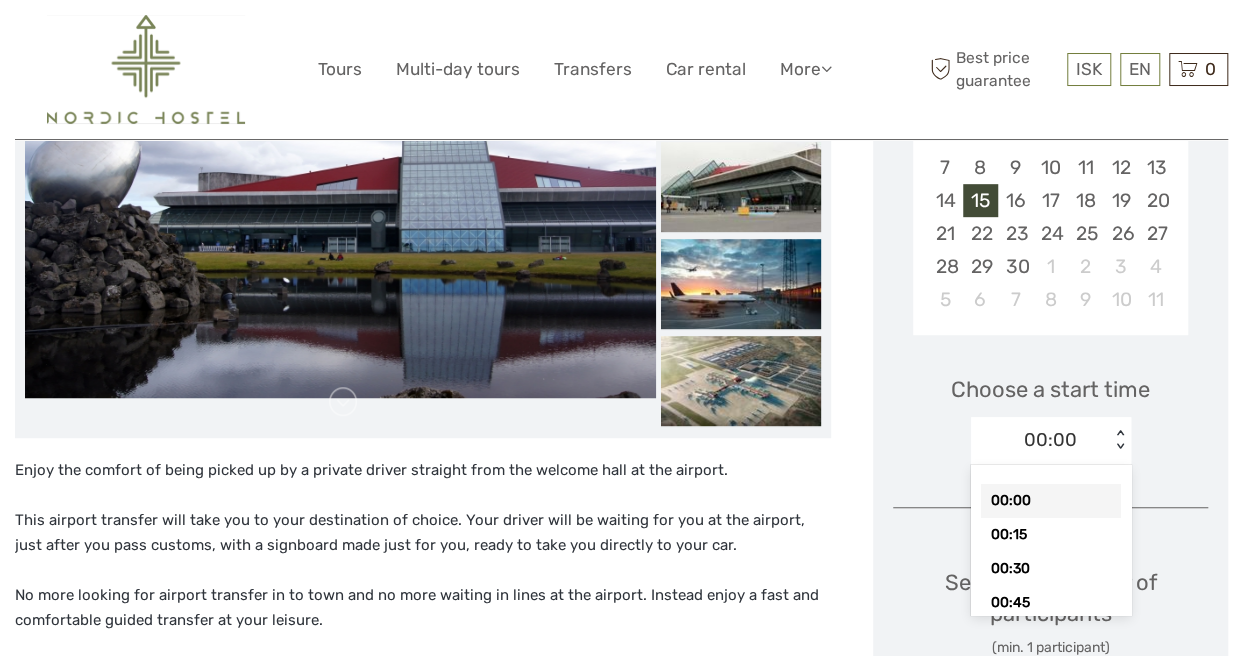 click on "< >" at bounding box center [1119, 440] 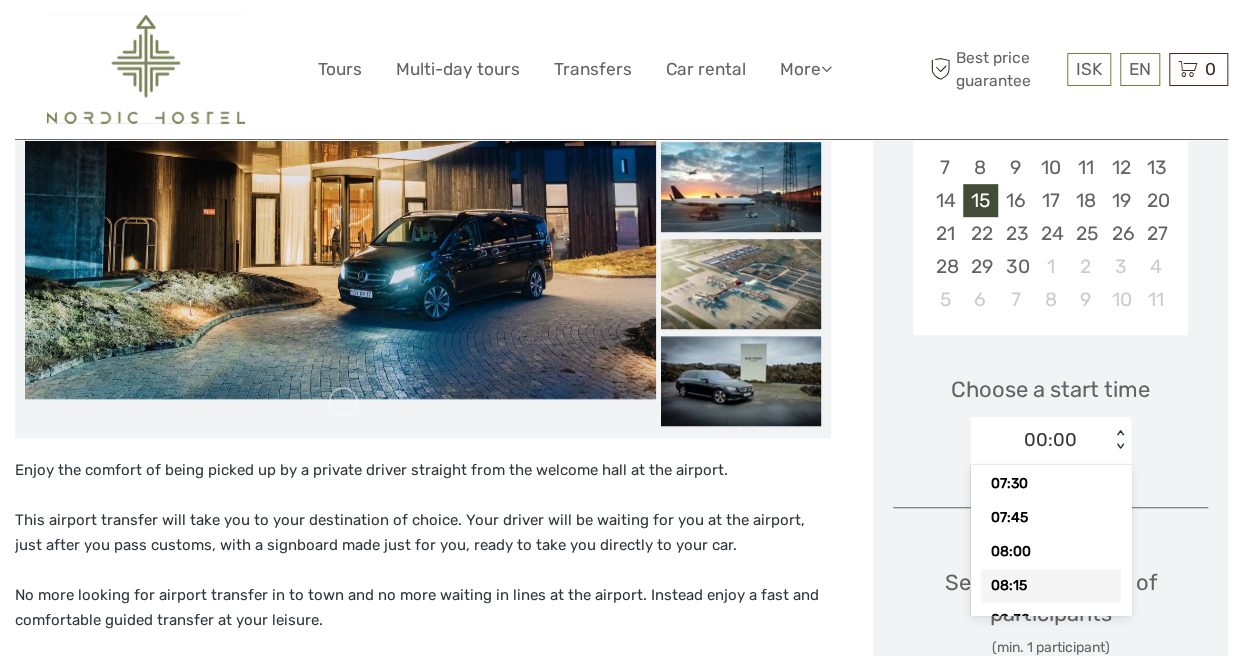 scroll, scrollTop: 1255, scrollLeft: 0, axis: vertical 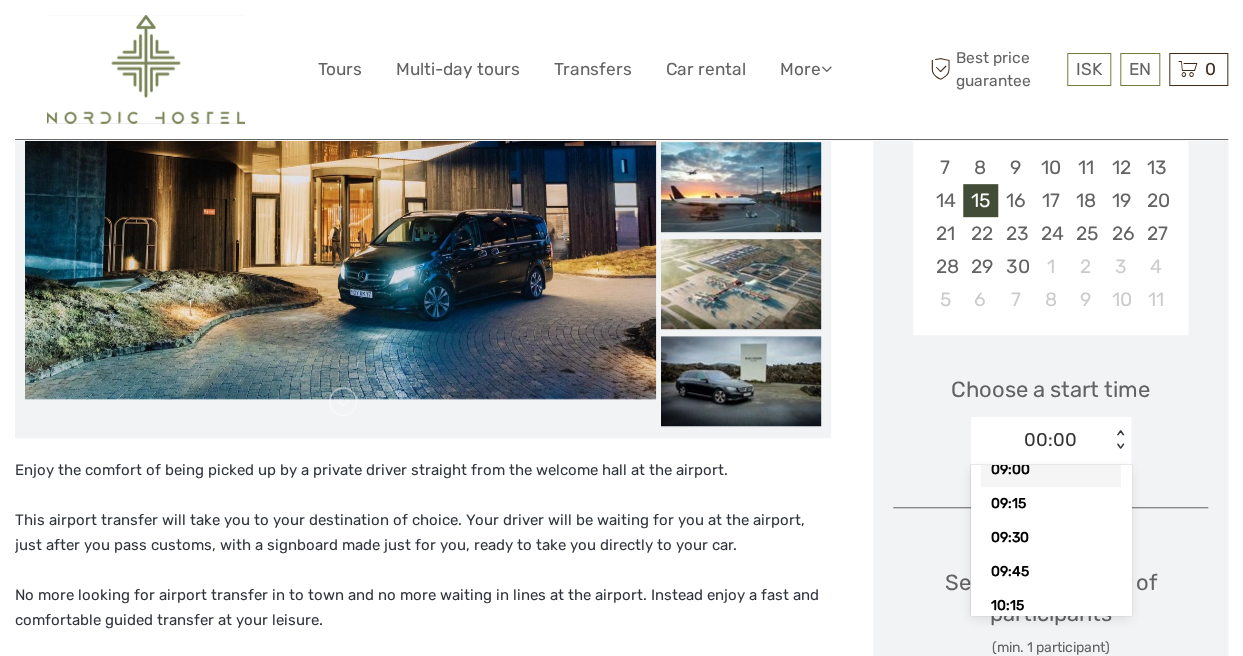click on "09:00" at bounding box center [1051, 470] 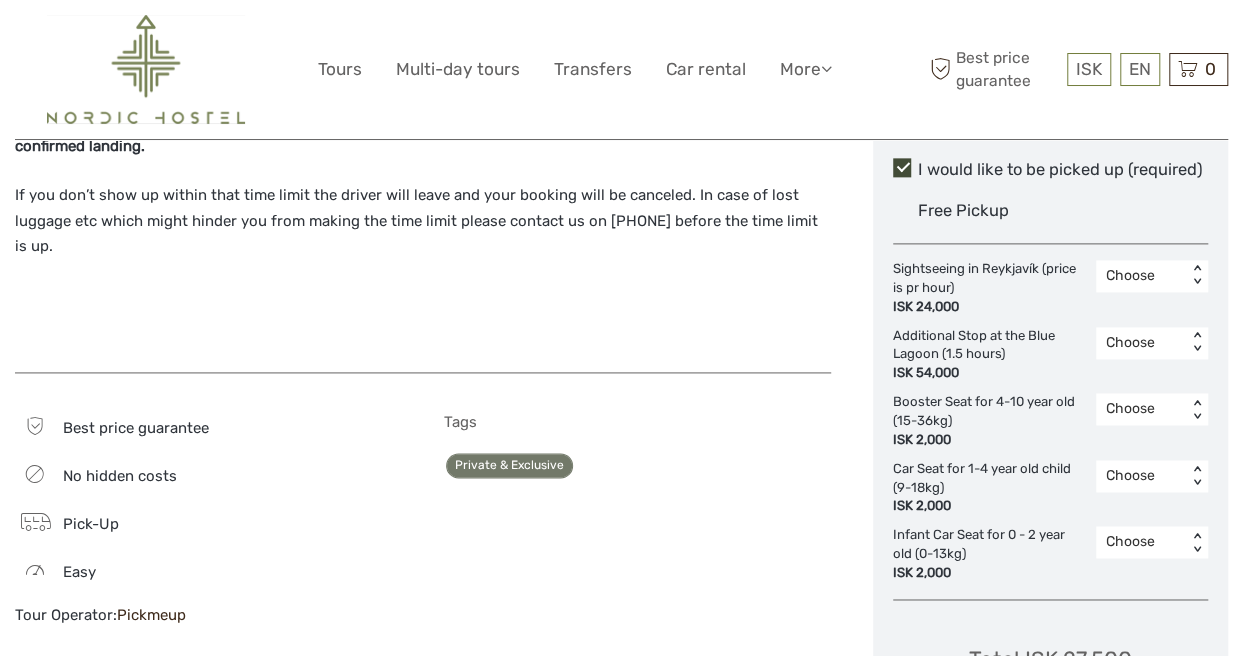 scroll, scrollTop: 1202, scrollLeft: 0, axis: vertical 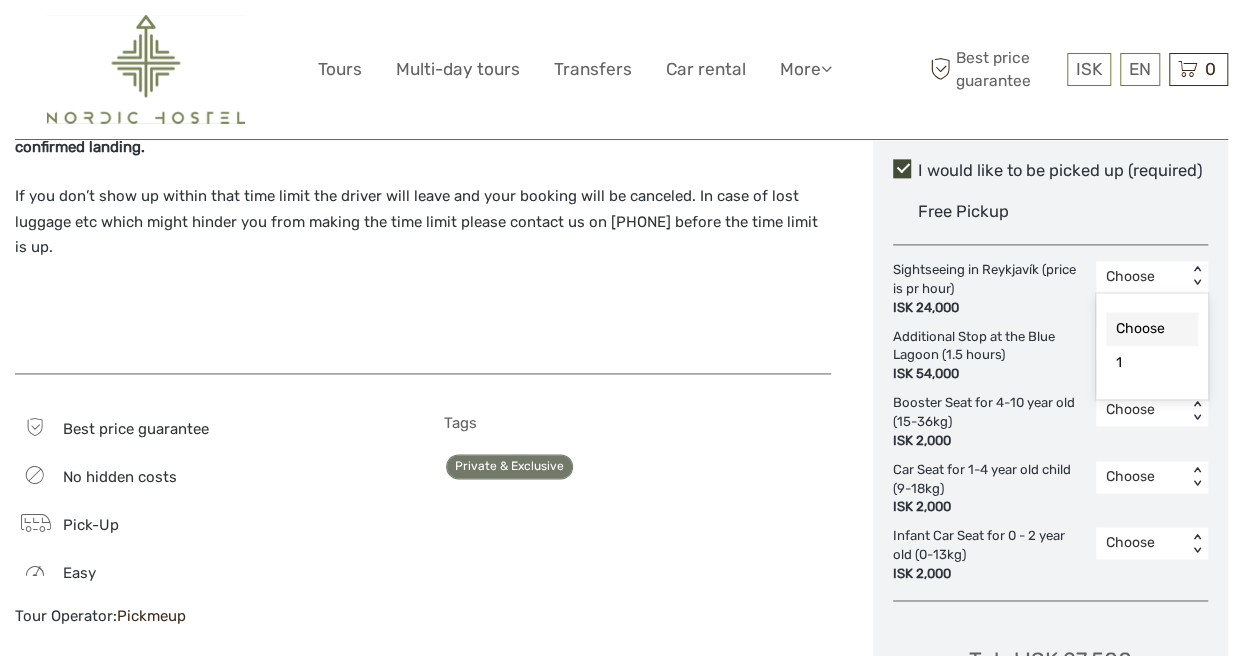click on "< >" at bounding box center (1197, 276) 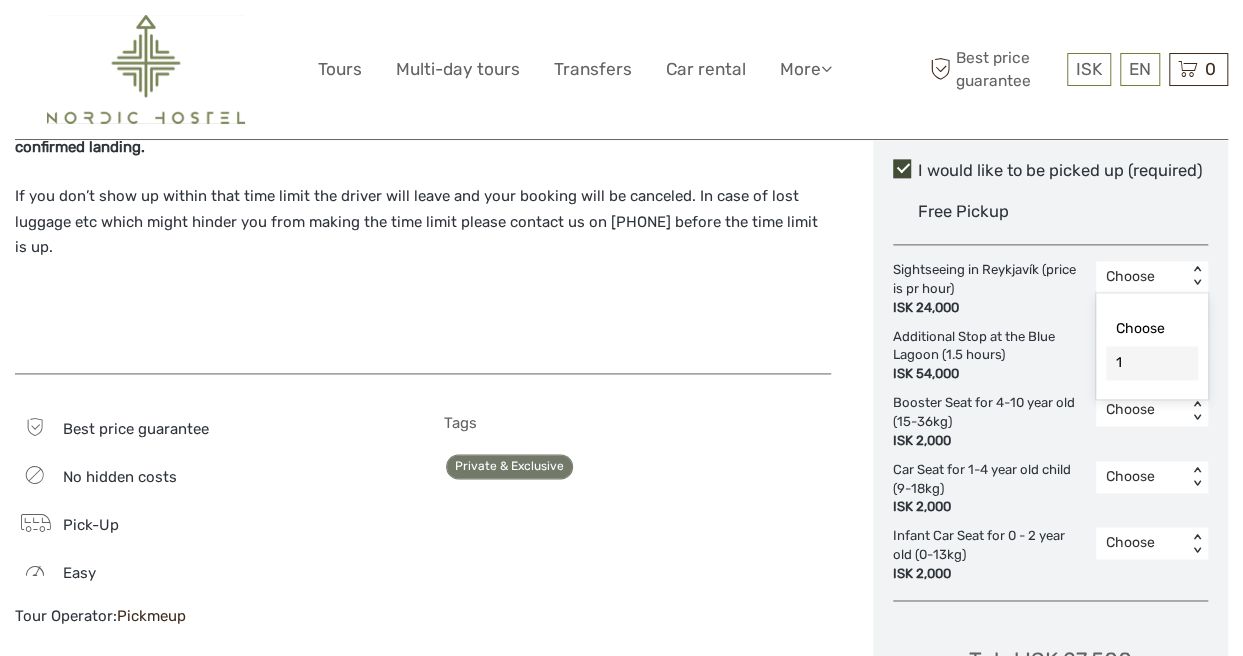click on "1" at bounding box center [1152, 363] 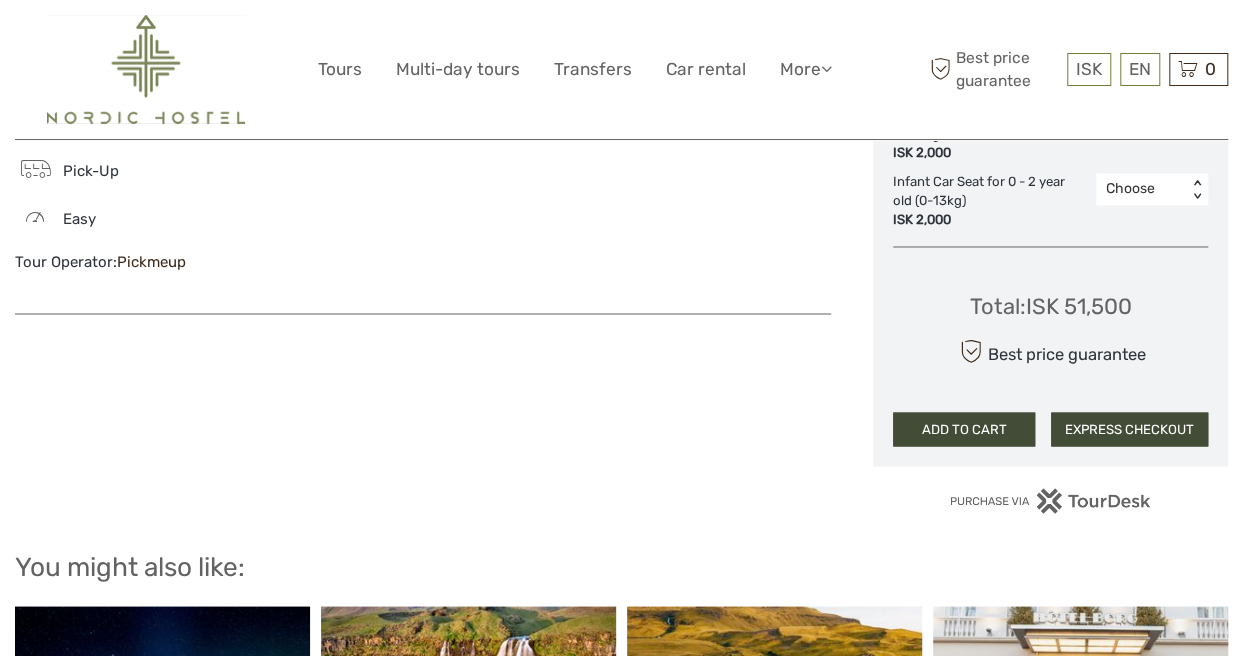 scroll, scrollTop: 1550, scrollLeft: 0, axis: vertical 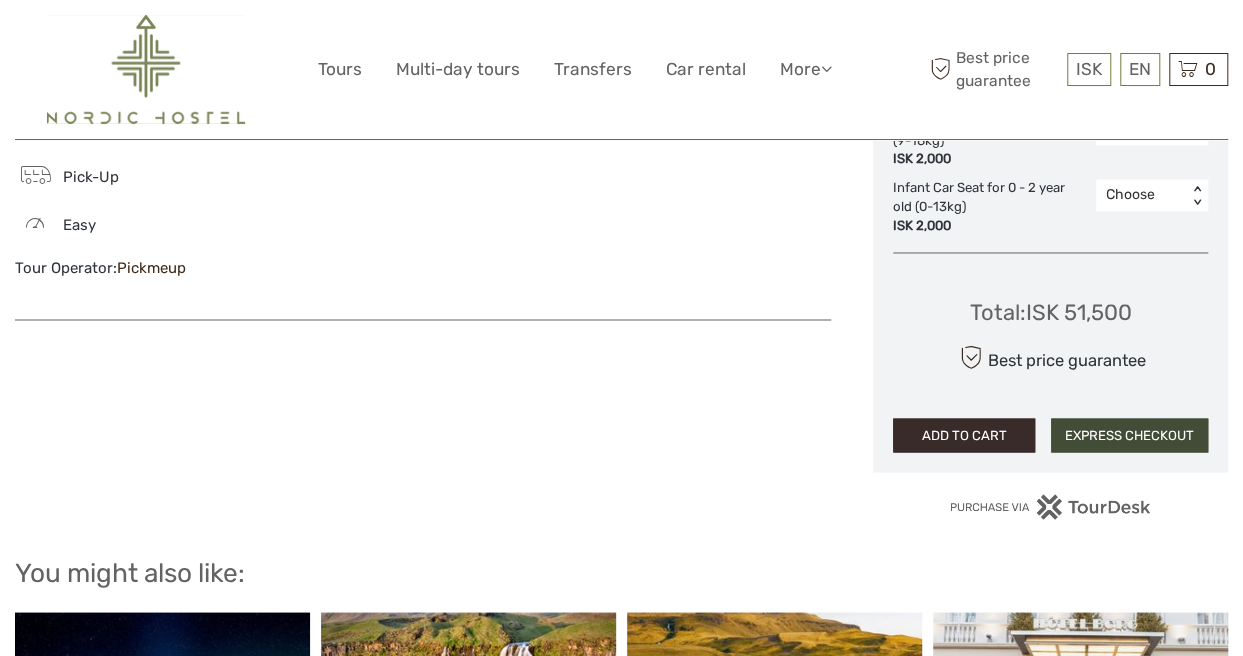 click on "ADD TO CART" at bounding box center (964, 435) 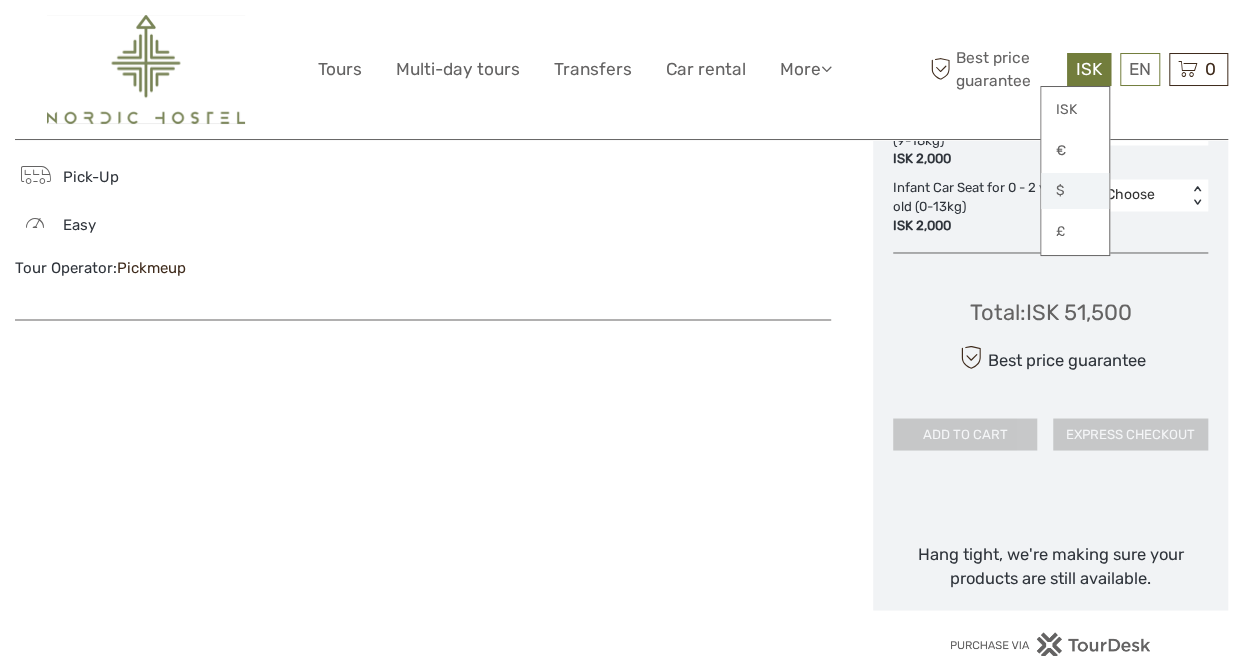 click on "$" at bounding box center [1075, 191] 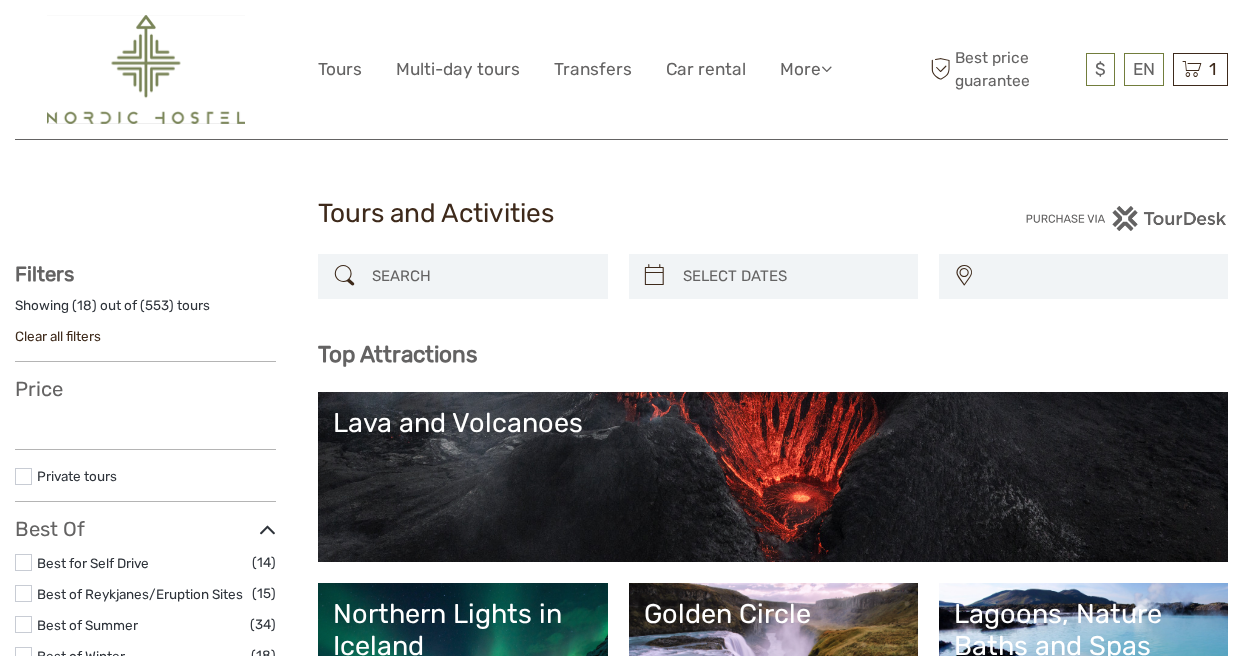 select 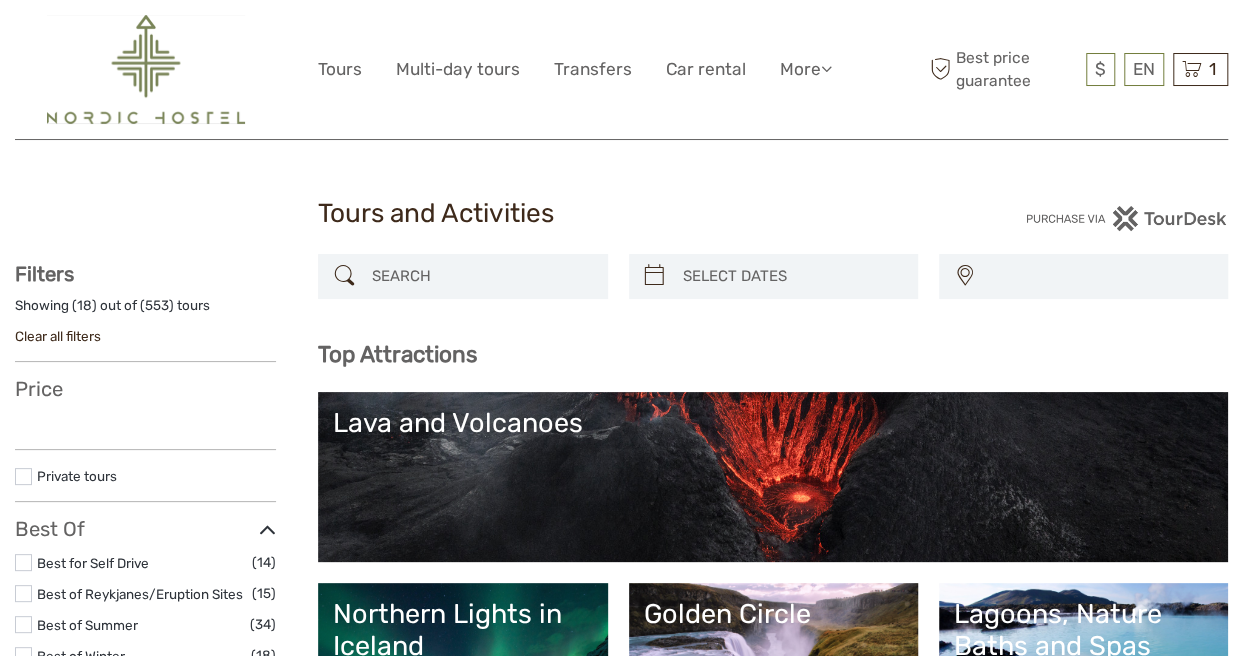 select 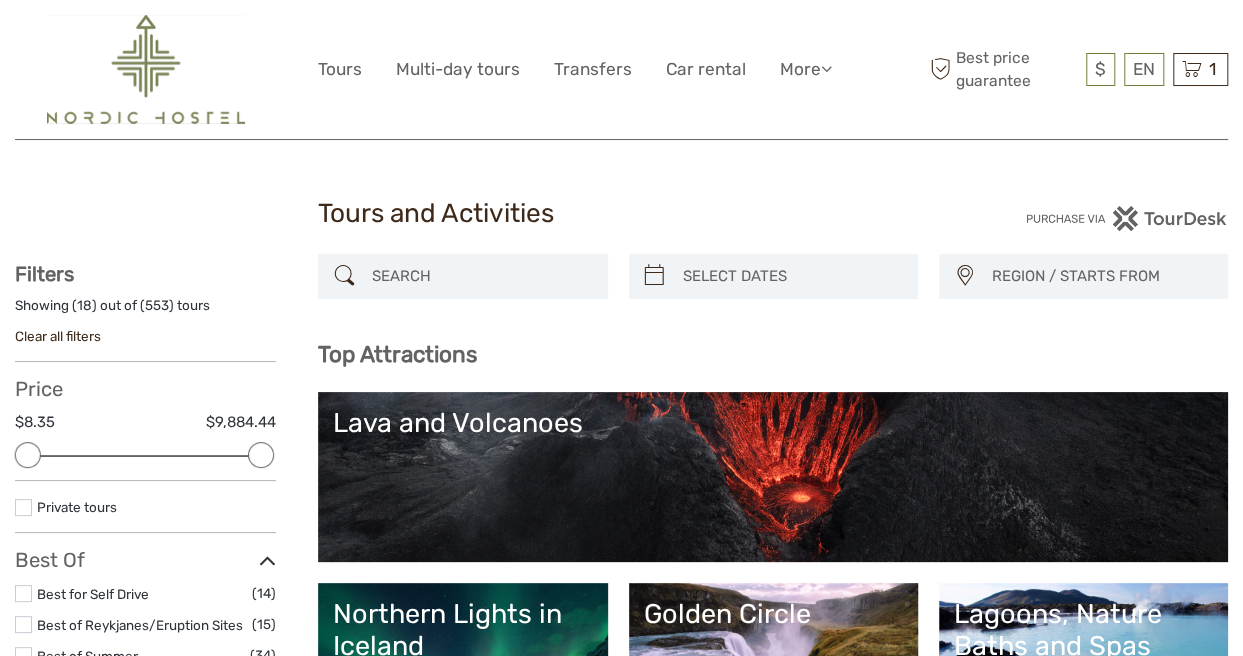 scroll, scrollTop: 0, scrollLeft: 0, axis: both 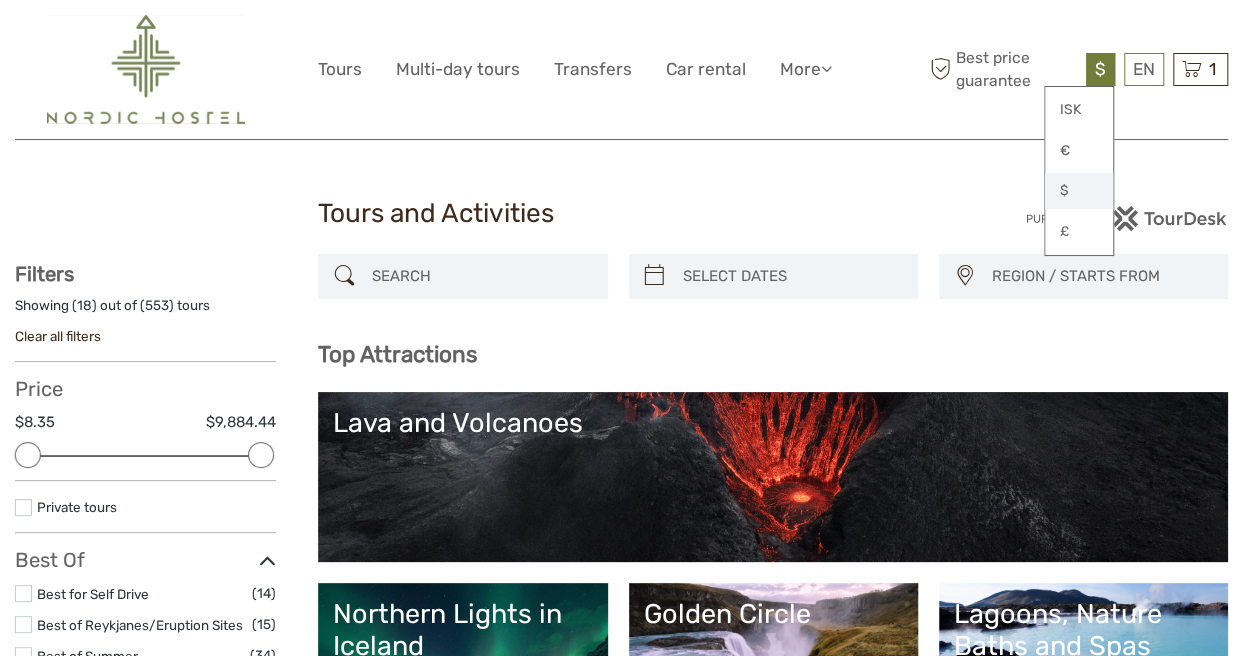 click on "$" at bounding box center (1079, 191) 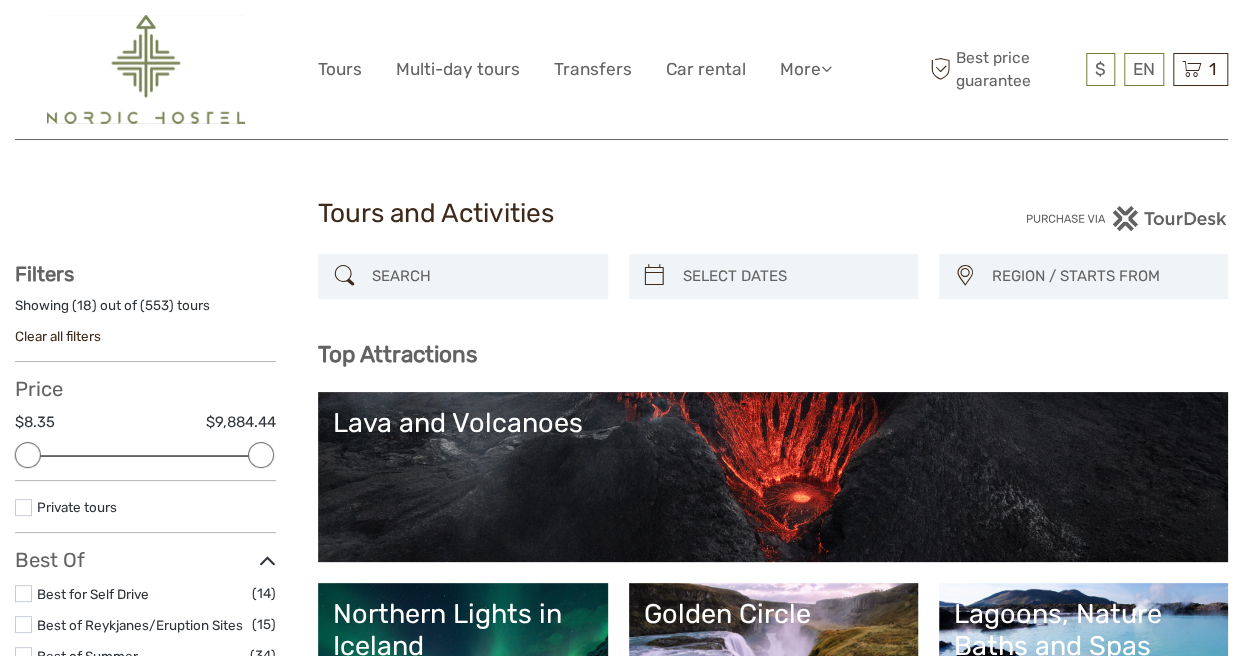 click on "Price
$8.35   $9,884.44
Clear" at bounding box center (145, 429) 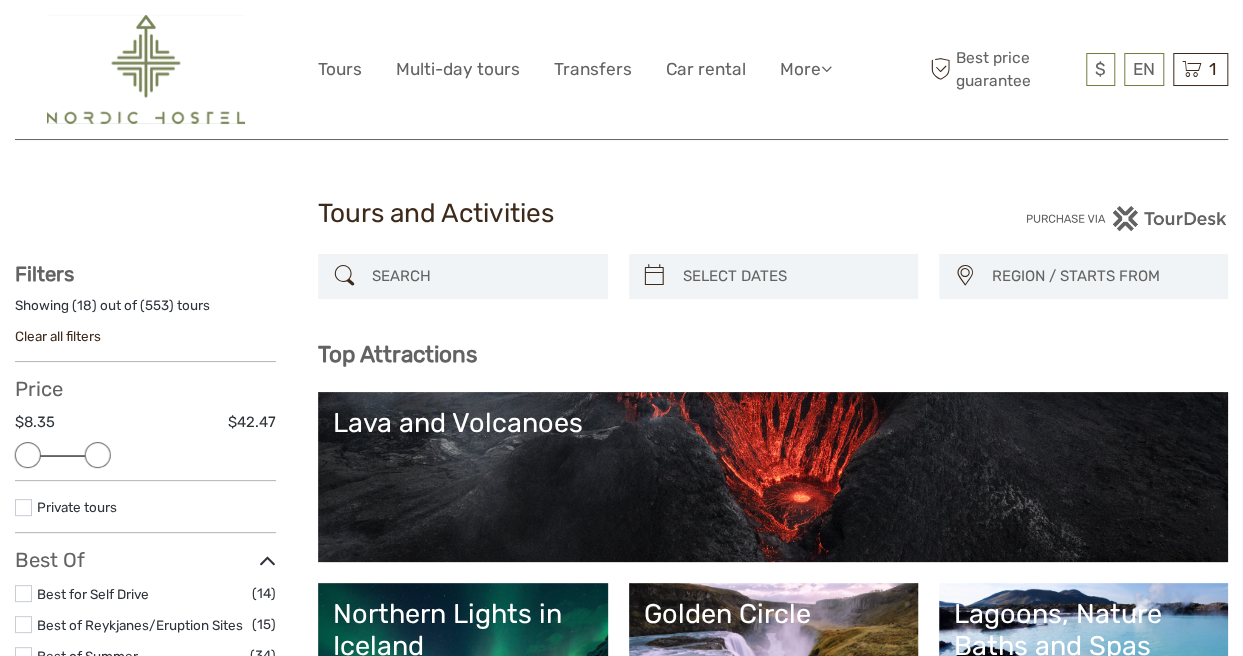 drag, startPoint x: 248, startPoint y: 457, endPoint x: 84, endPoint y: 430, distance: 166.2077 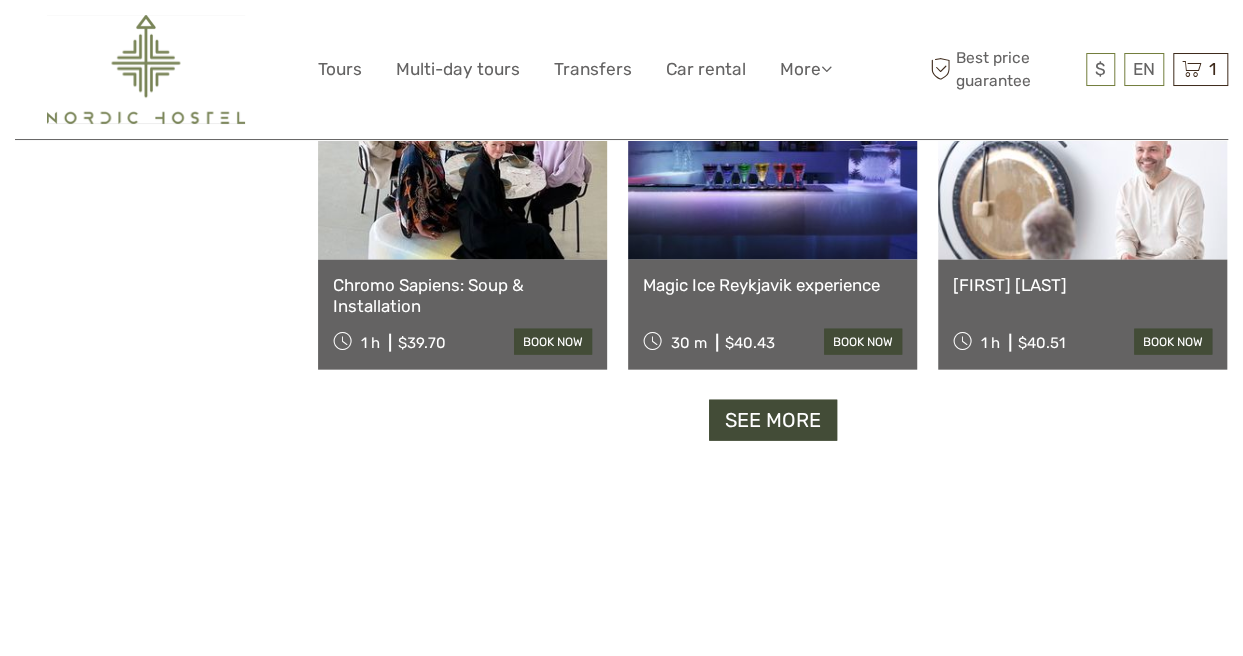 scroll, scrollTop: 2224, scrollLeft: 0, axis: vertical 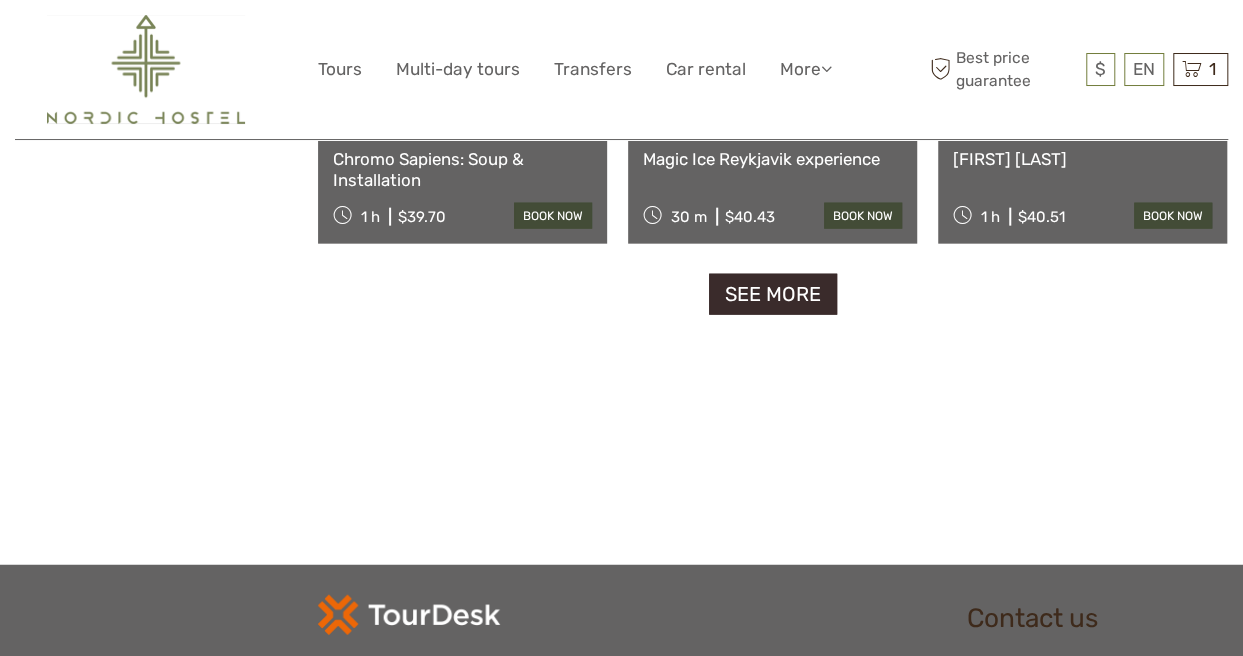 click on "See more" at bounding box center [773, 294] 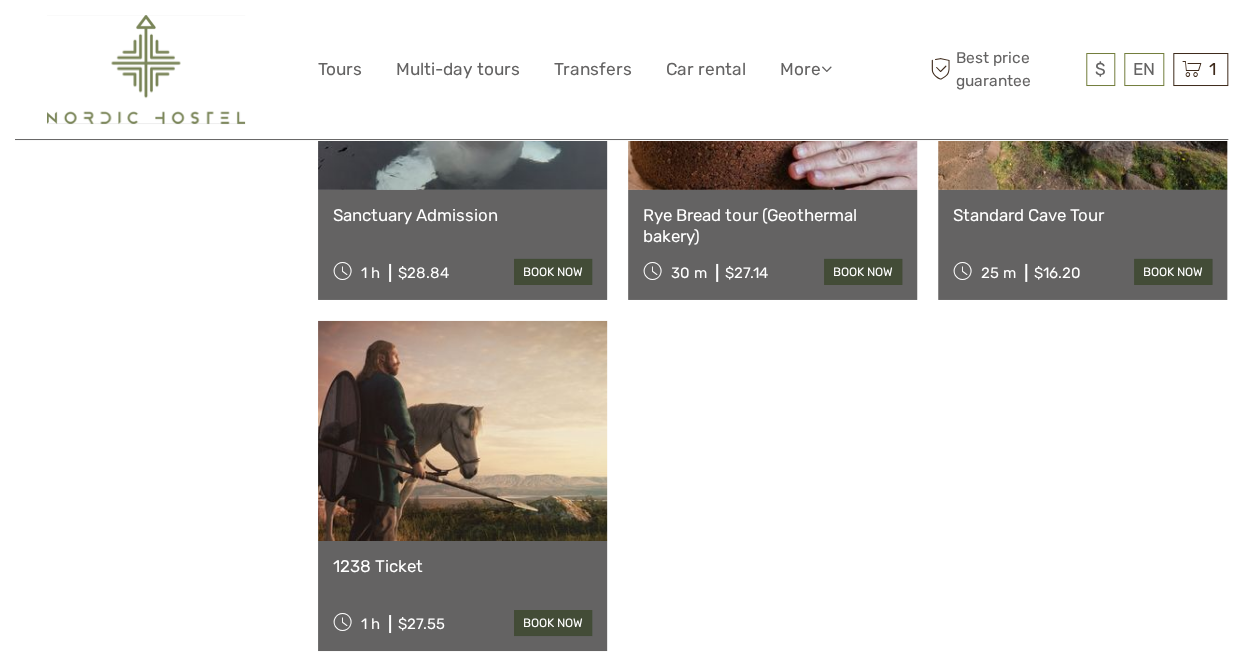 scroll, scrollTop: 3211, scrollLeft: 0, axis: vertical 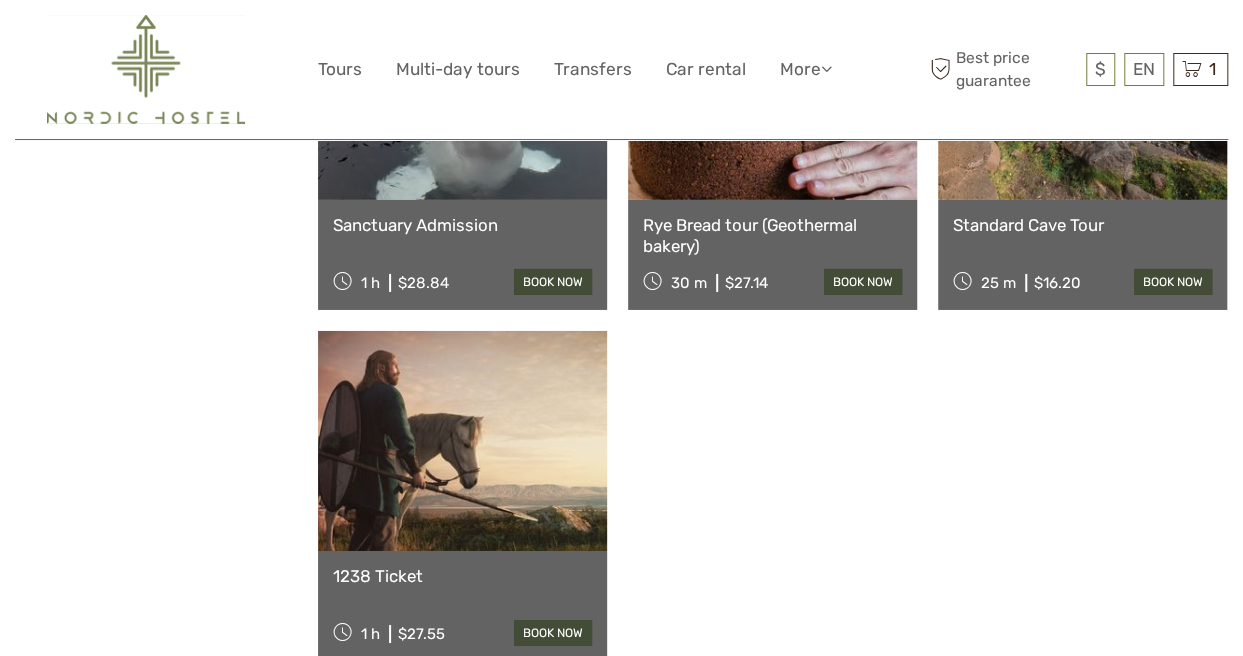 click at bounding box center (462, 441) 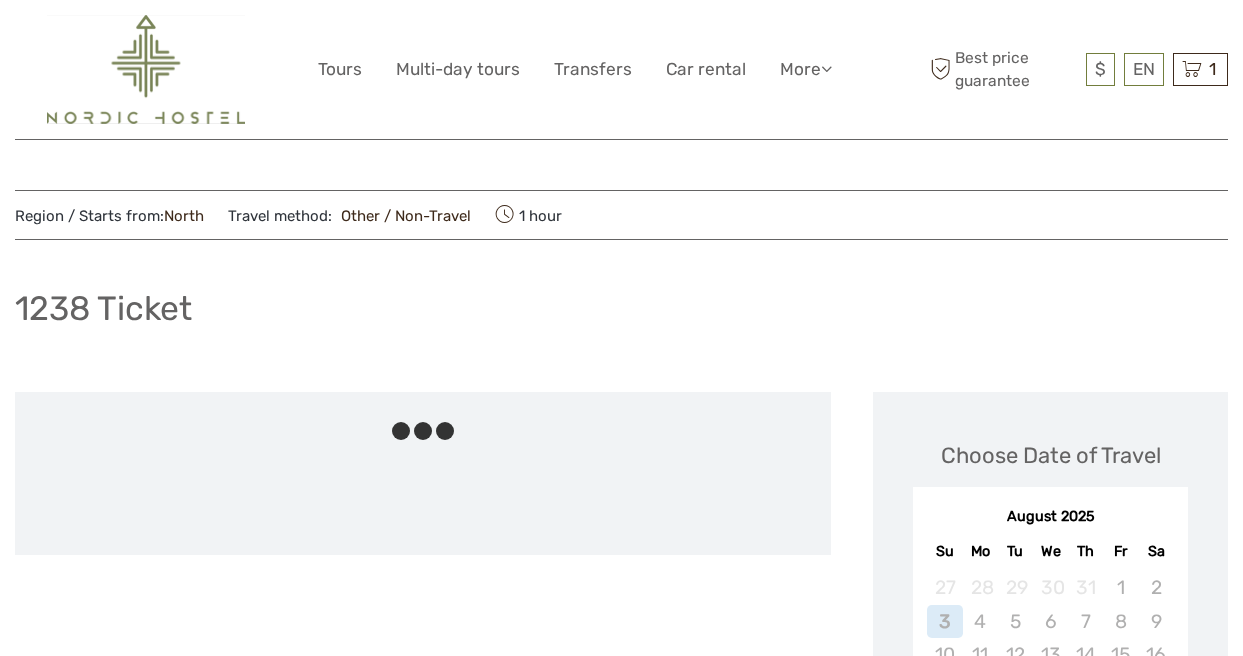 scroll, scrollTop: 0, scrollLeft: 0, axis: both 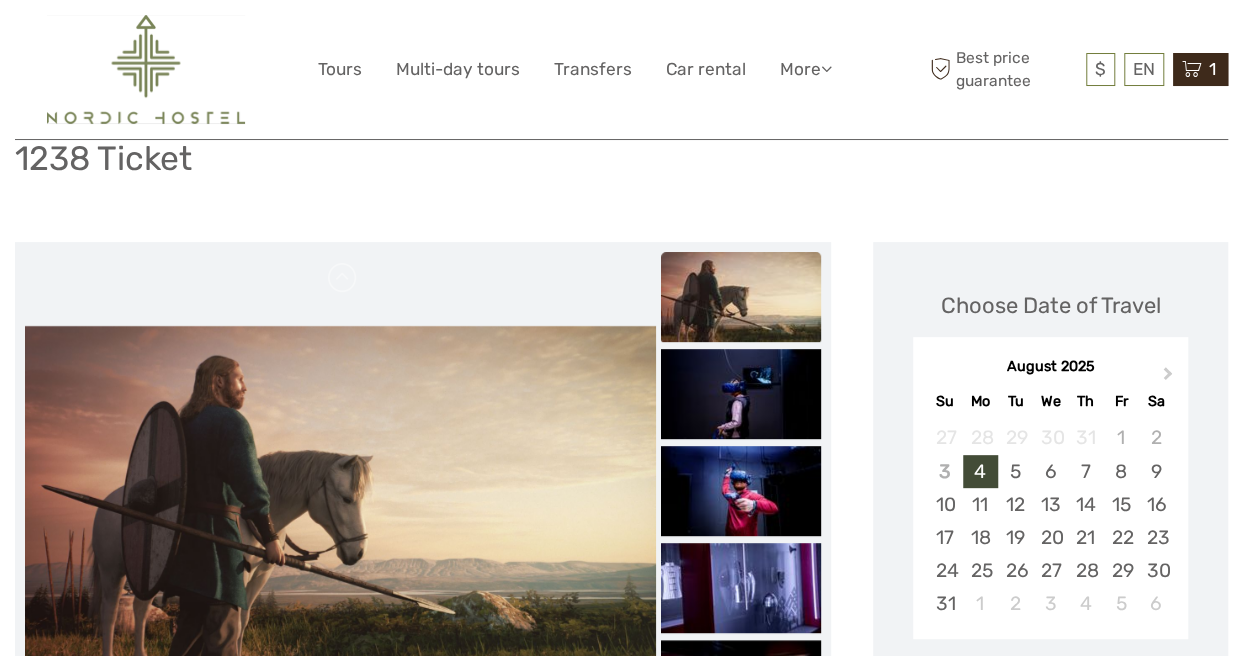 click at bounding box center (1192, 69) 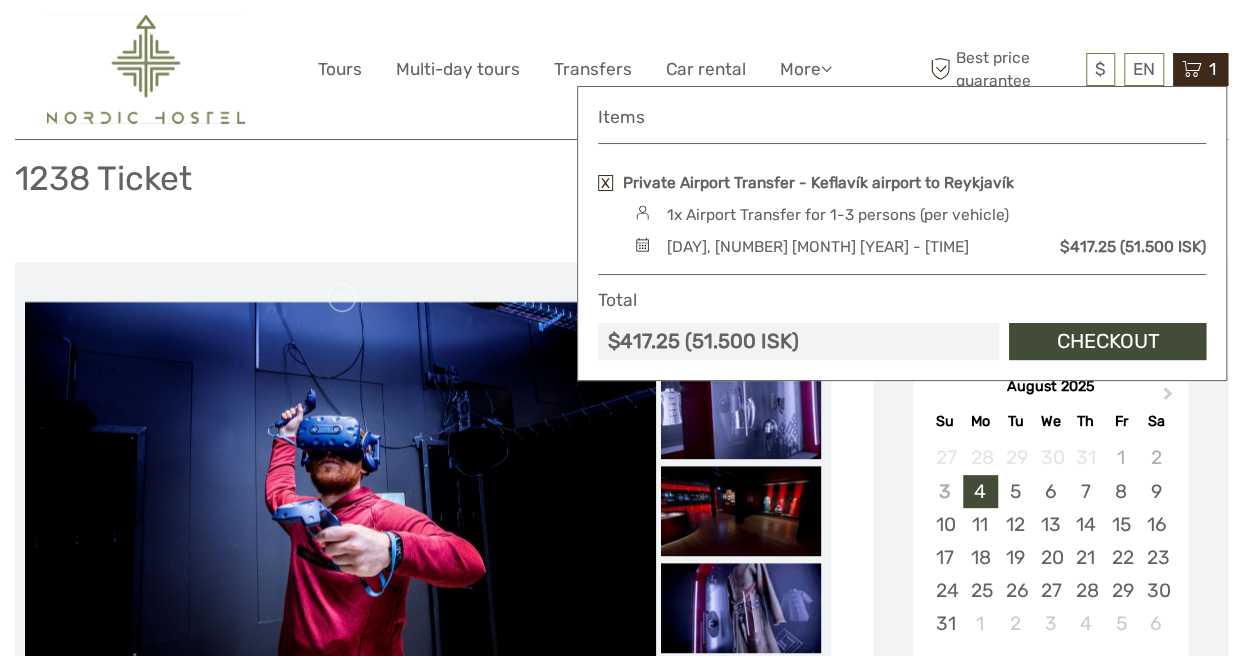 scroll, scrollTop: 0, scrollLeft: 0, axis: both 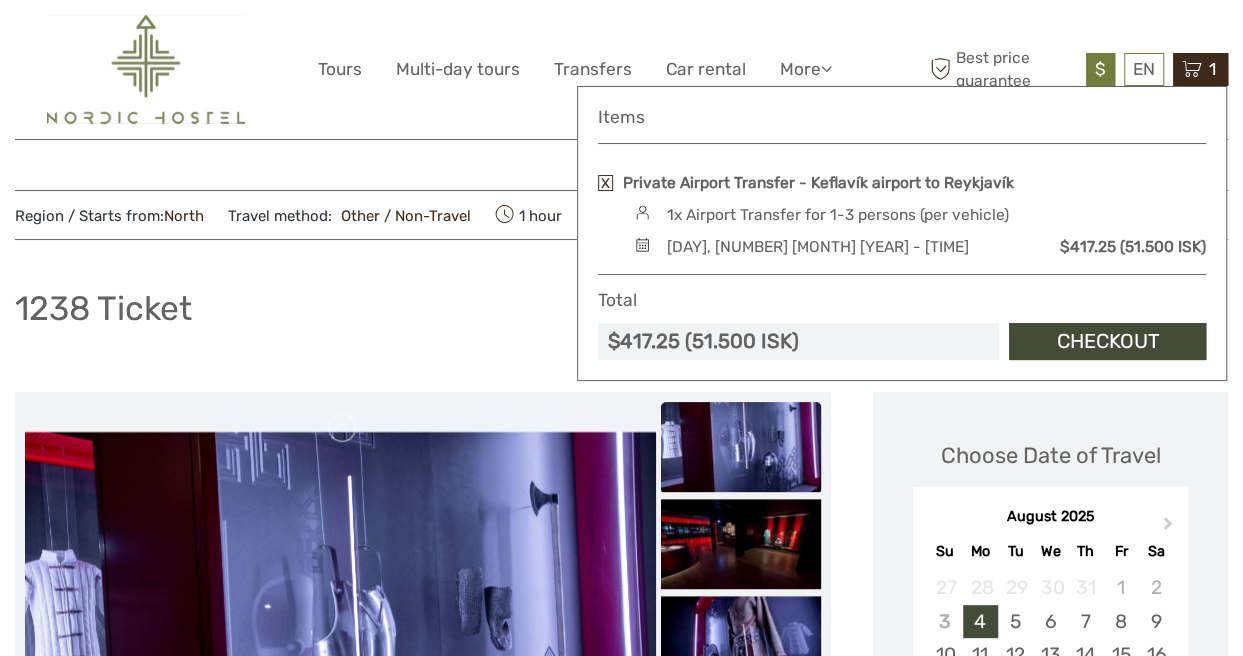 click on "$" at bounding box center [1100, 69] 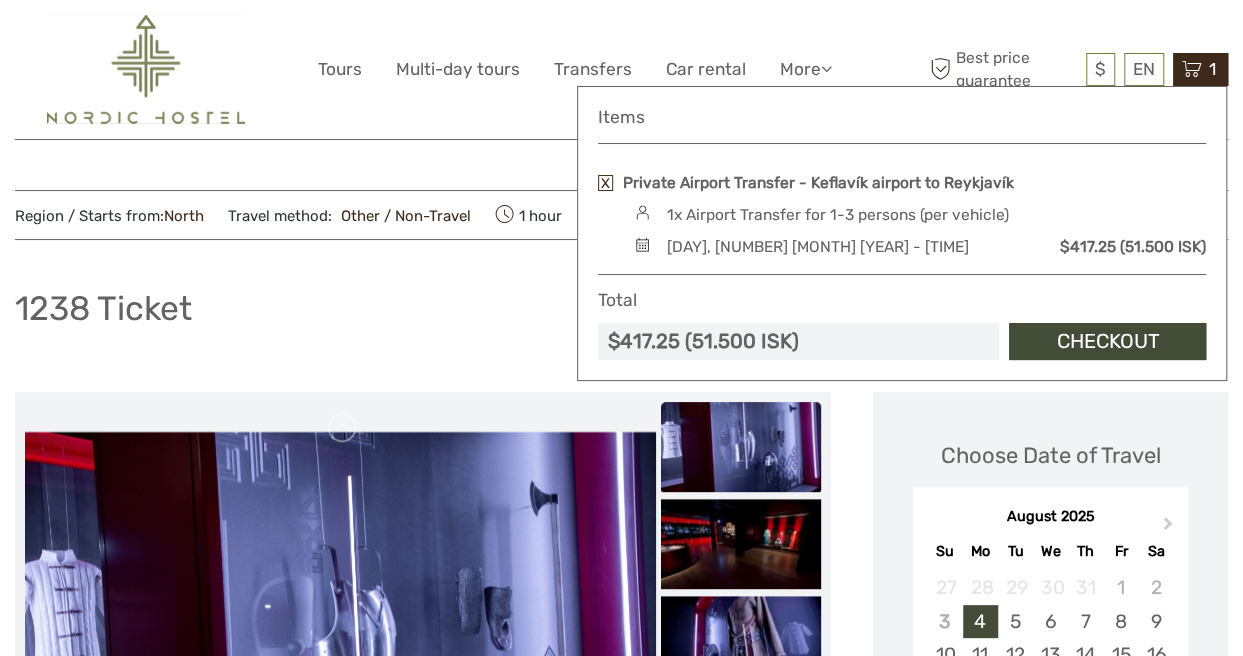 click on "[DAY], [NUMBER] [MONTH] [YEAR] - [TIME]" at bounding box center (817, 247) 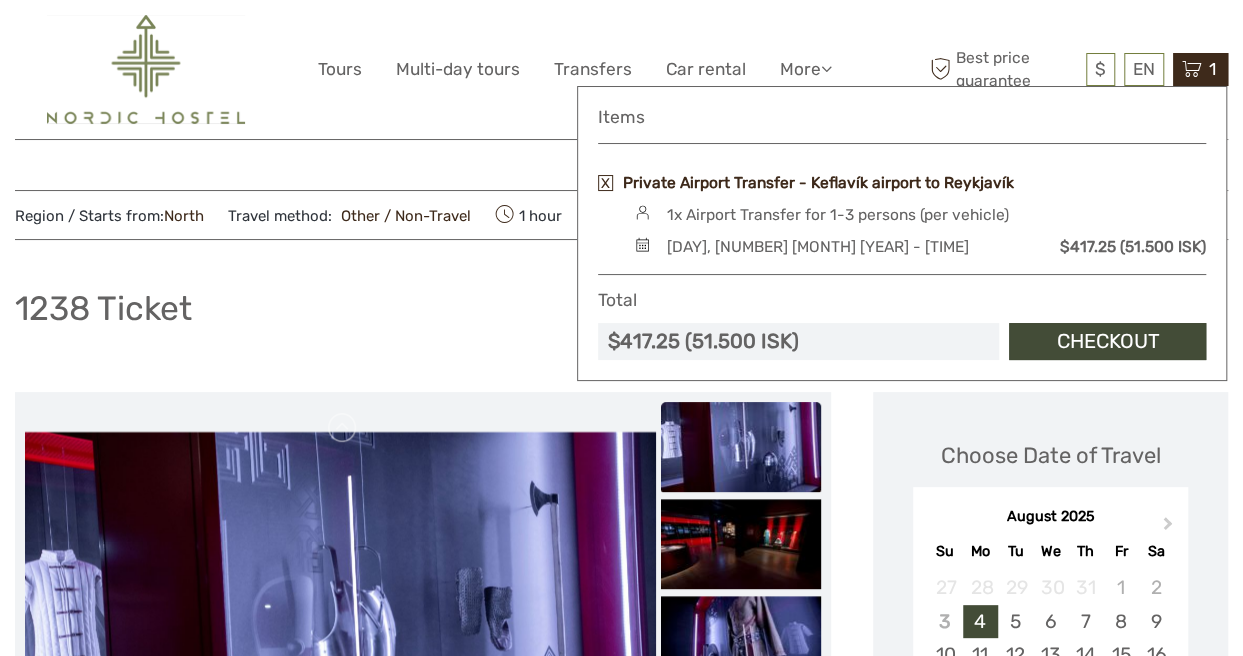 click on "Private Airport Transfer - Keflavík airport to Reykjavík" at bounding box center (818, 183) 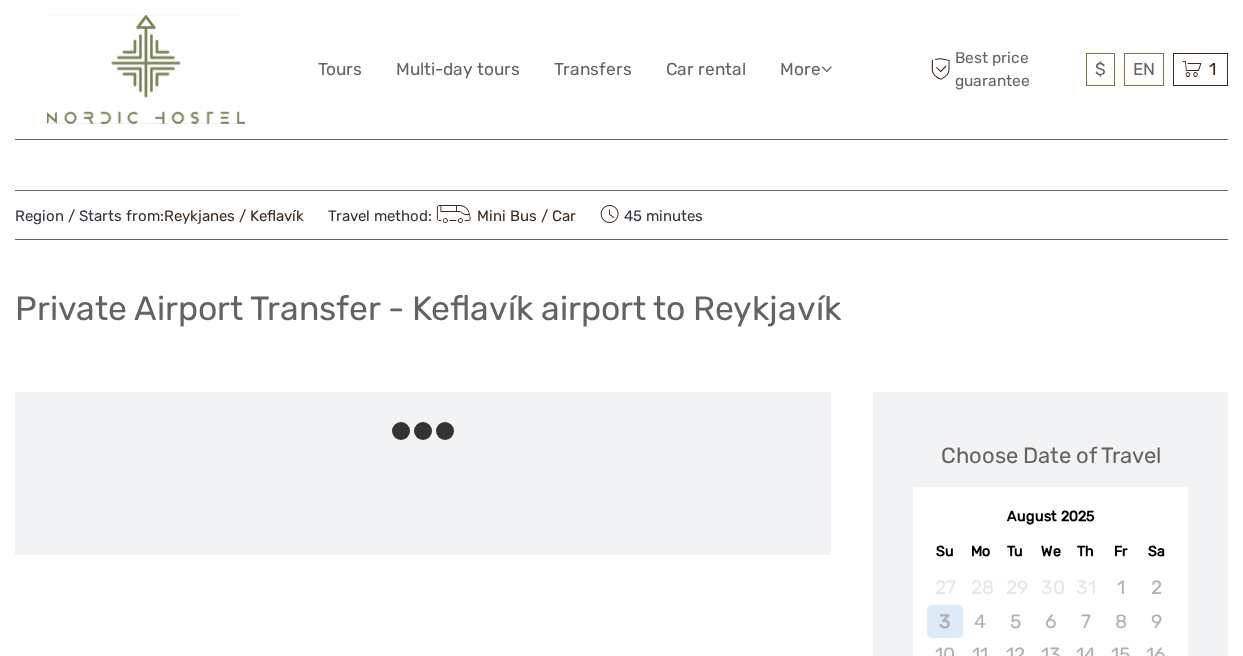 scroll, scrollTop: 0, scrollLeft: 0, axis: both 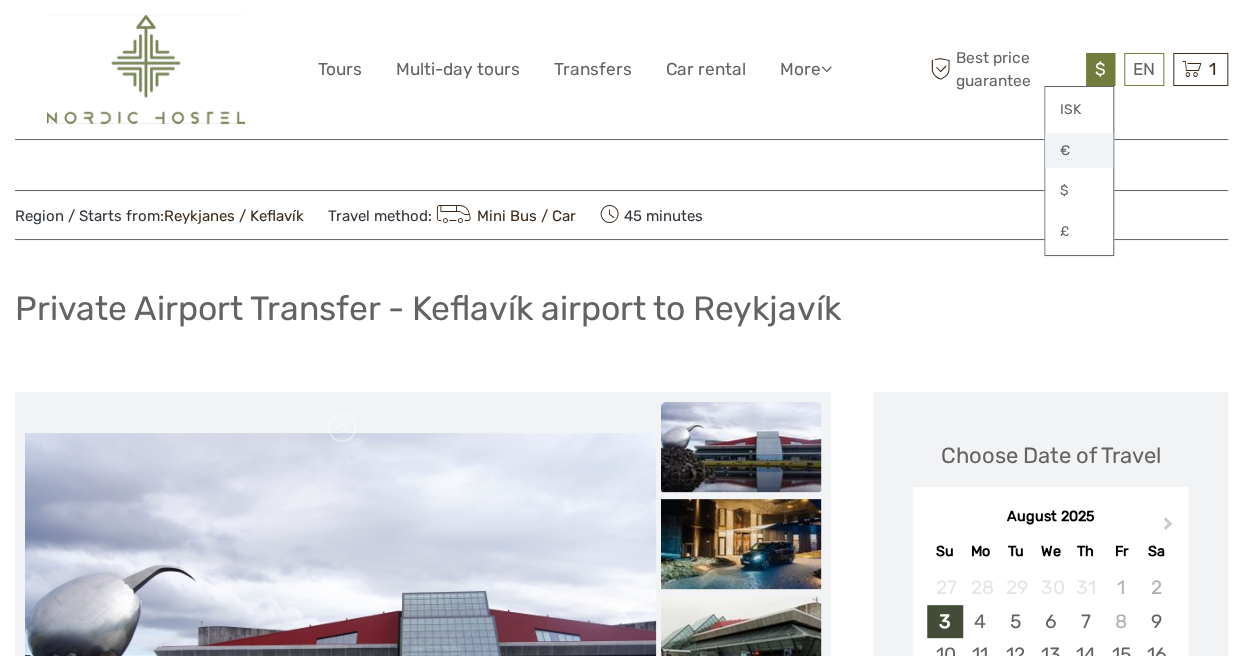click on "€" at bounding box center [1079, 151] 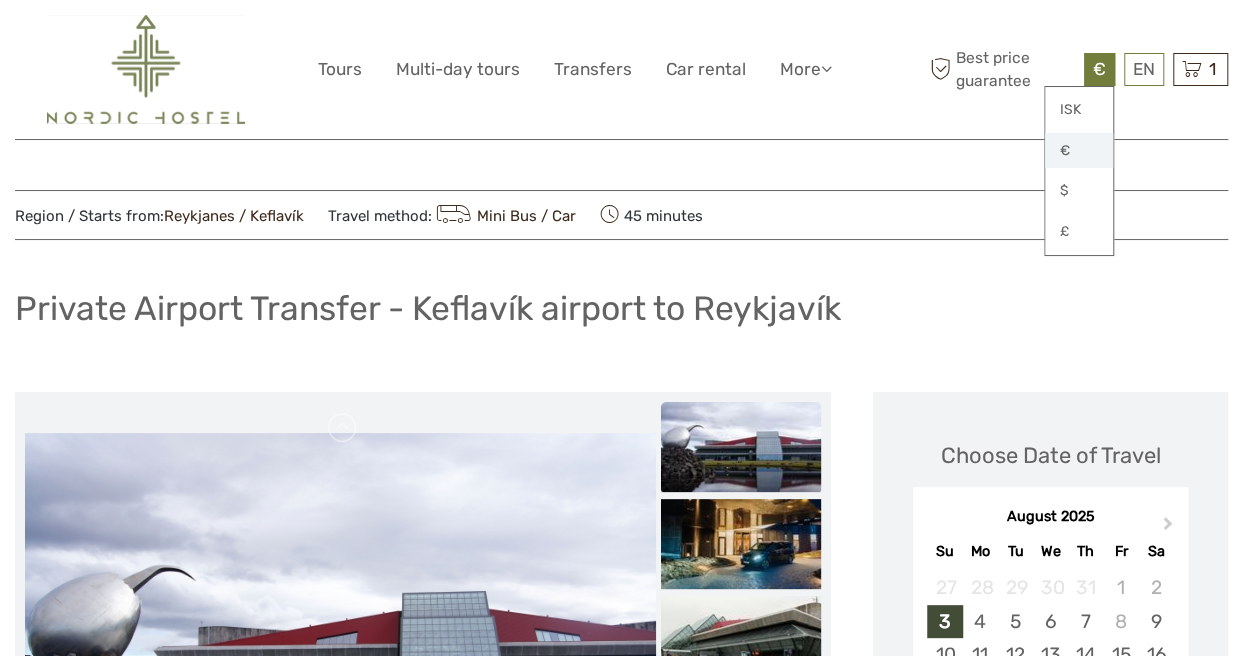 click on "€" at bounding box center (1079, 151) 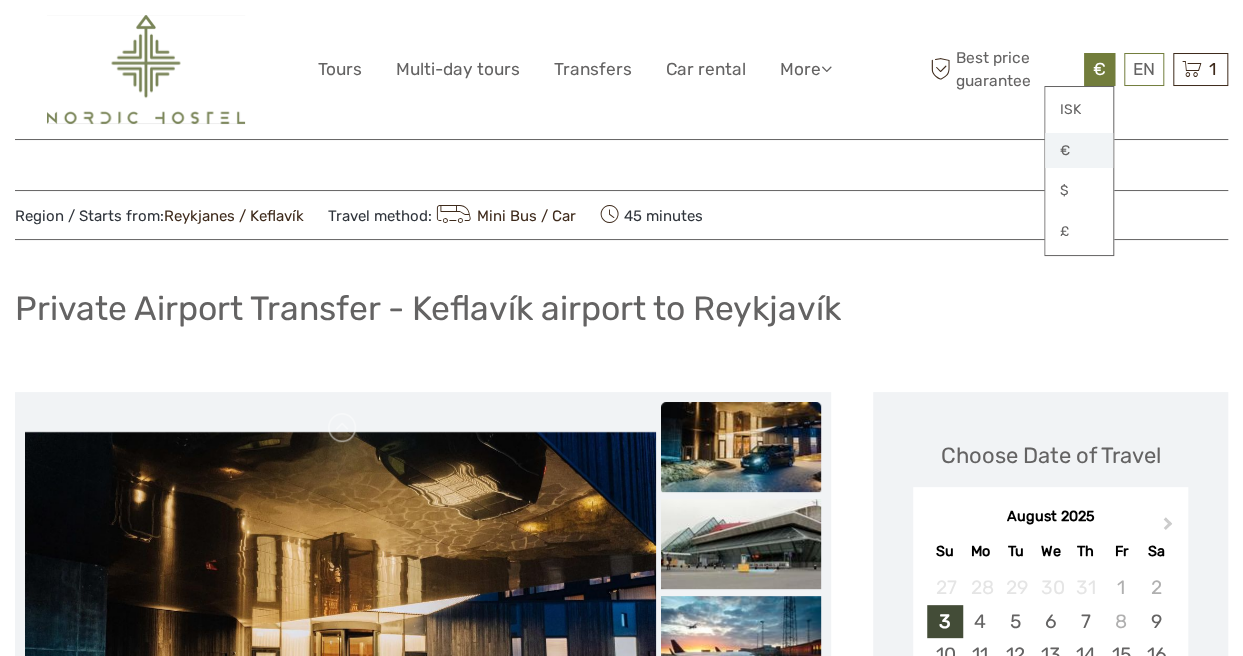 click on "€" at bounding box center [1079, 151] 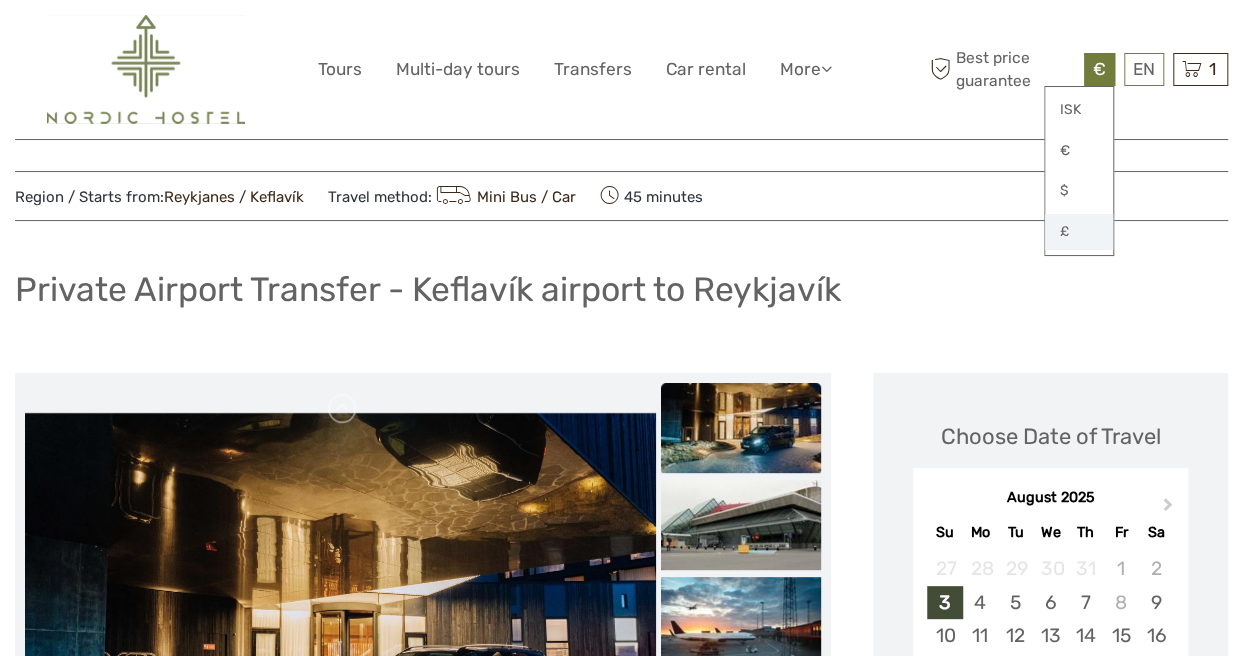 scroll, scrollTop: 0, scrollLeft: 0, axis: both 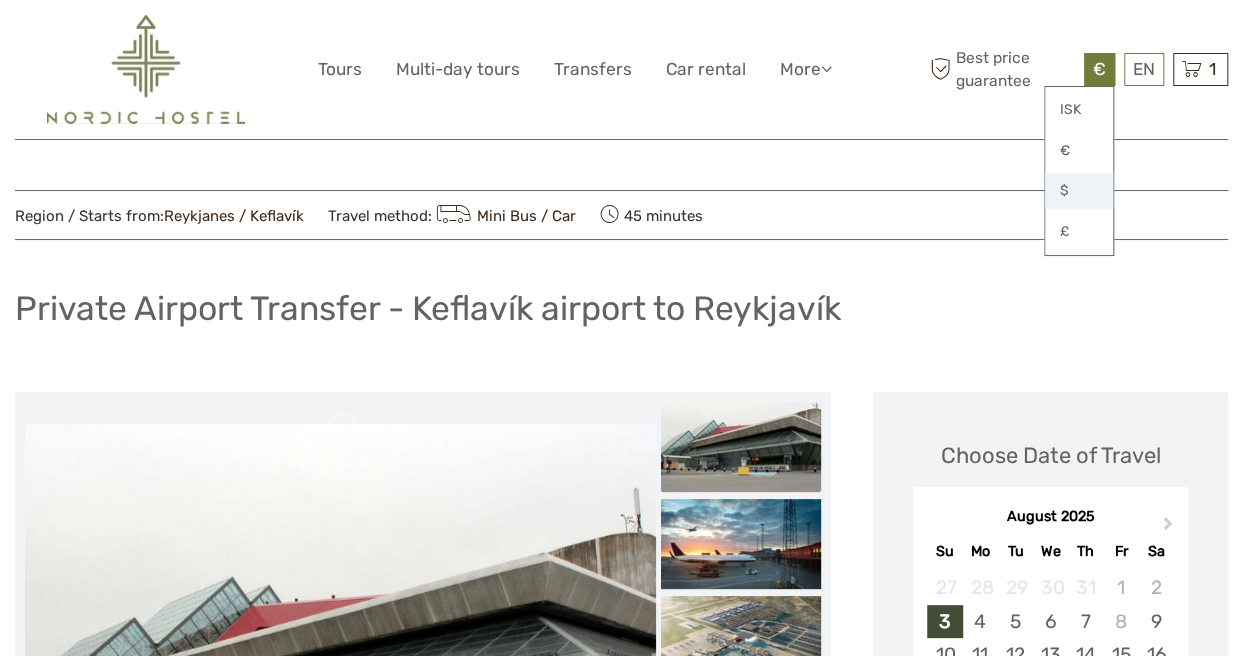 click on "$" at bounding box center (1079, 191) 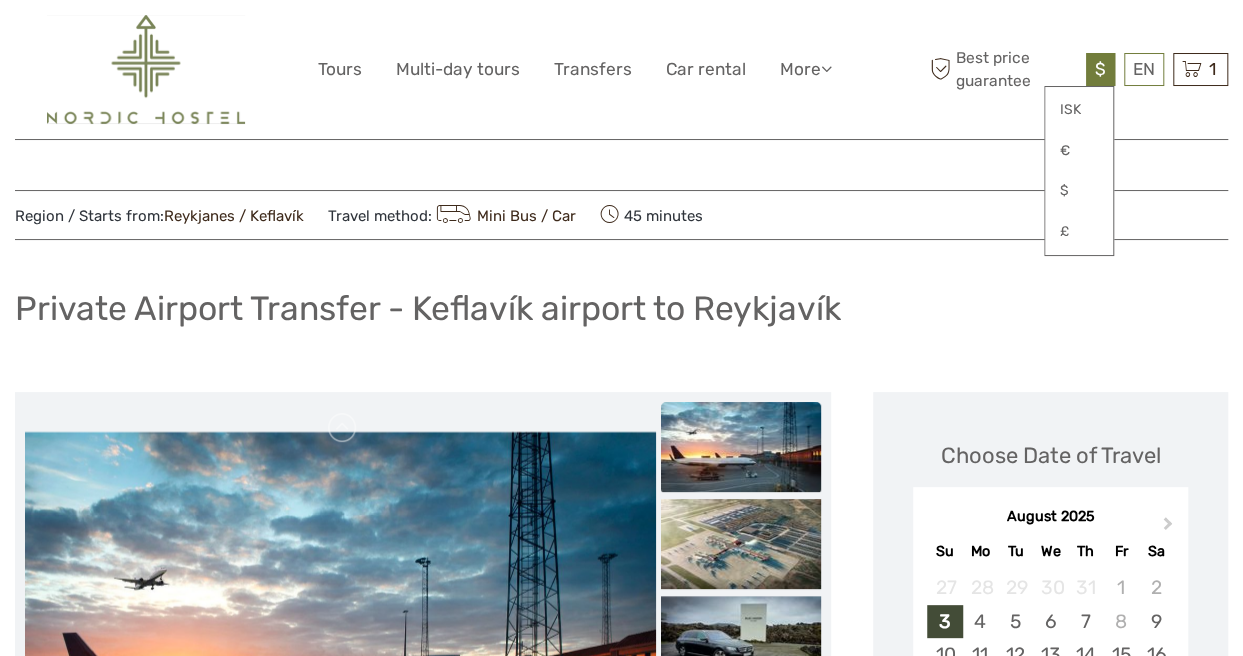 click on "$
ISK
€
$
£" at bounding box center (1100, 69) 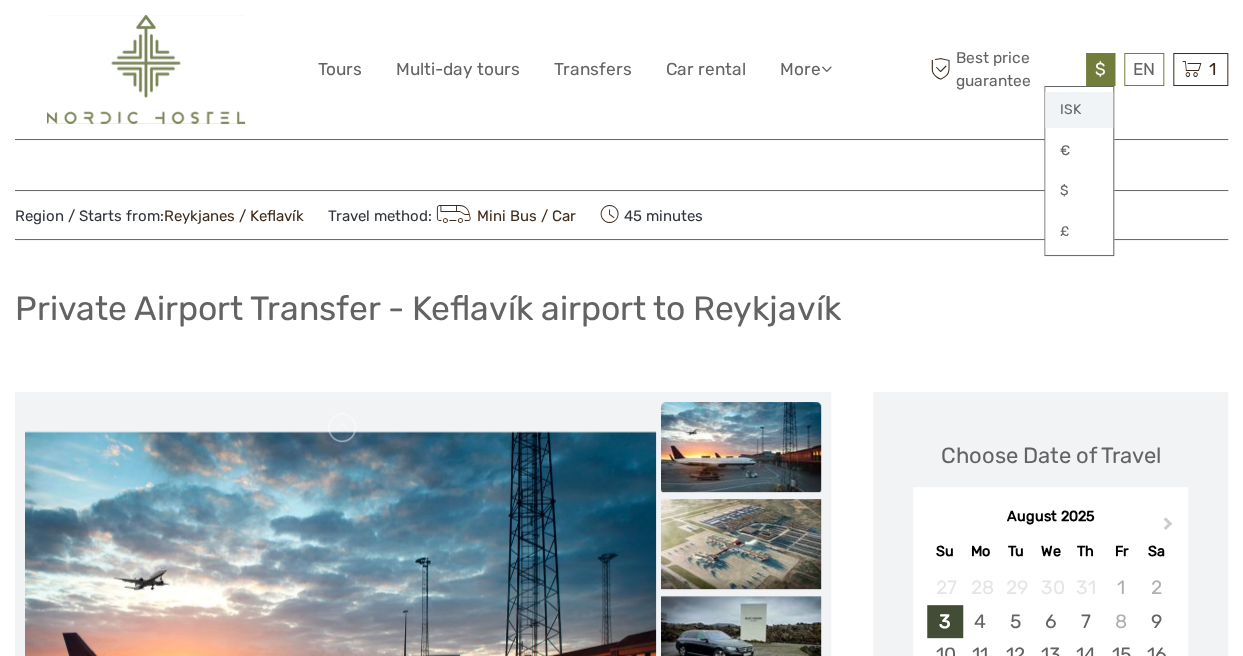 click on "ISK" at bounding box center (1079, 110) 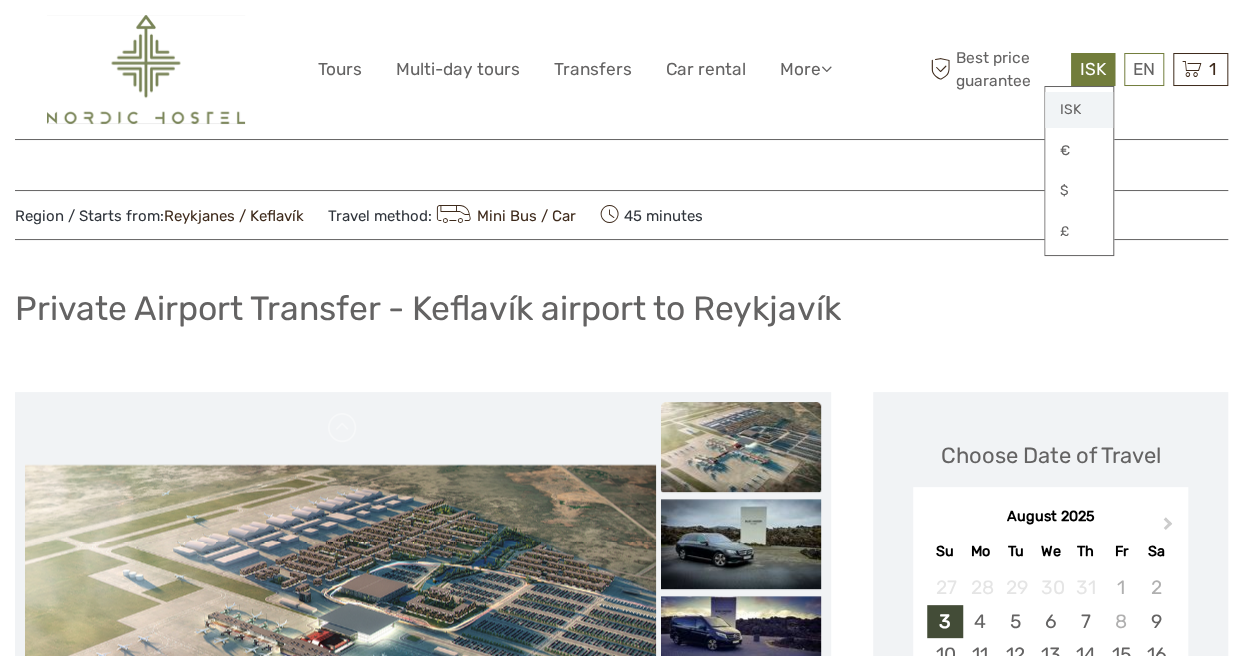click on "ISK" at bounding box center [1079, 110] 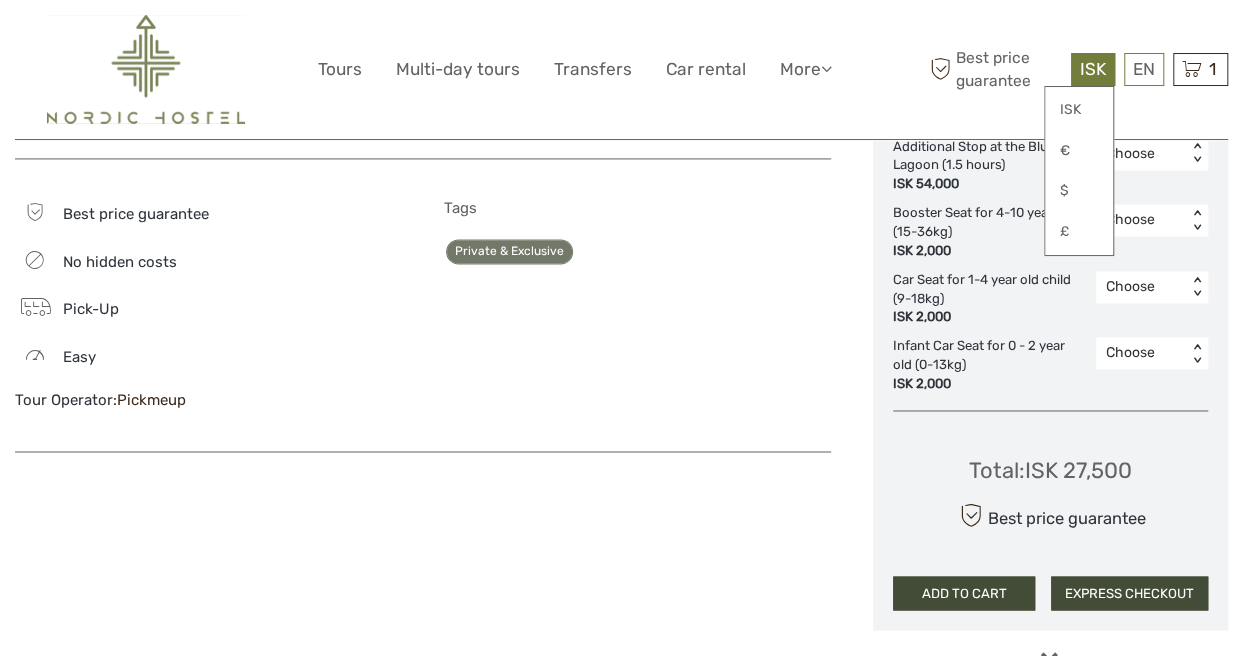 scroll, scrollTop: 1385, scrollLeft: 0, axis: vertical 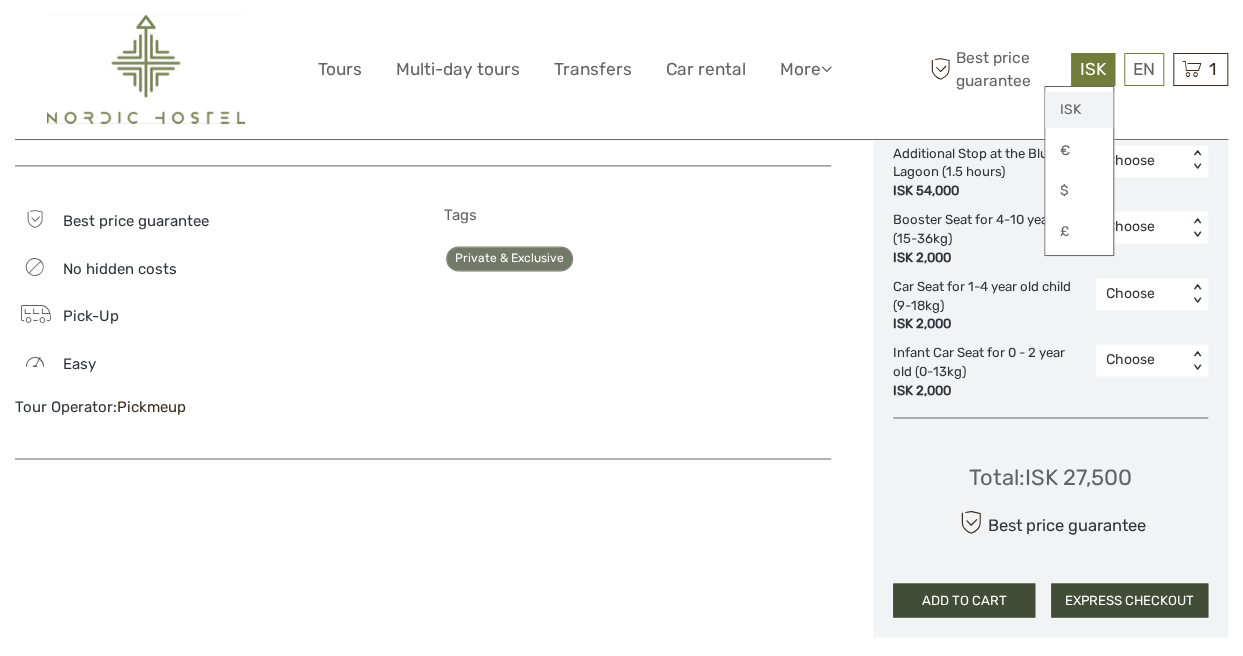 click on "ISK" at bounding box center (1079, 110) 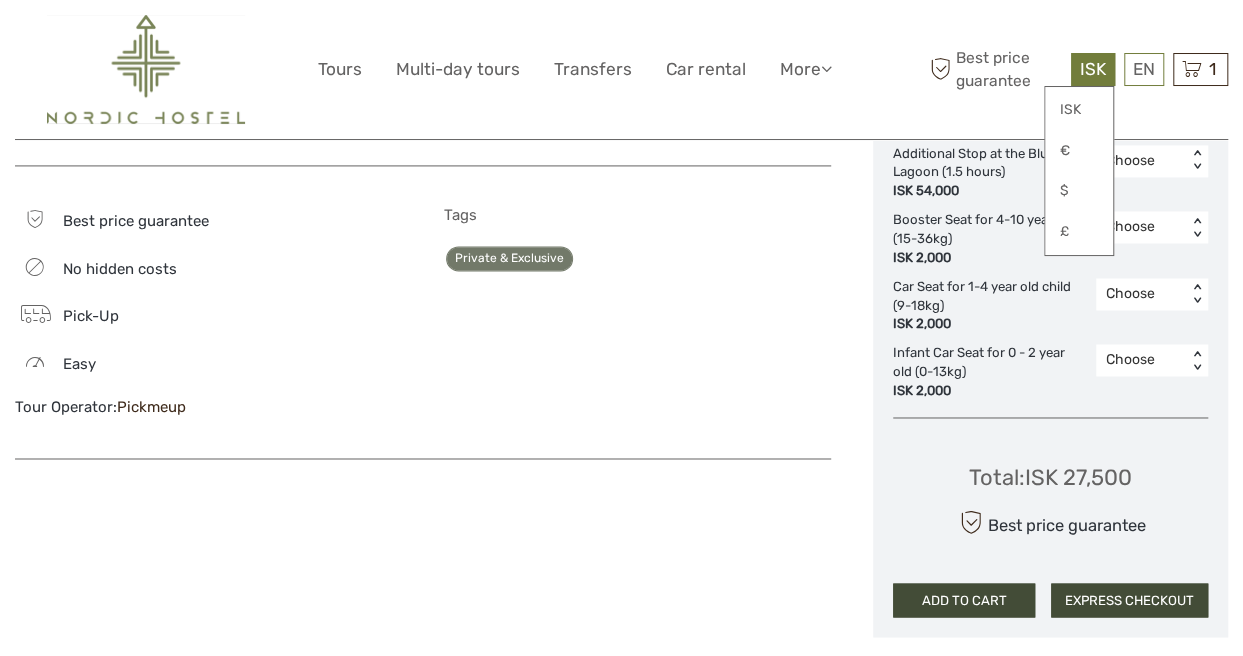 click on "Duration: 45 minutes ca." at bounding box center [444, -155] 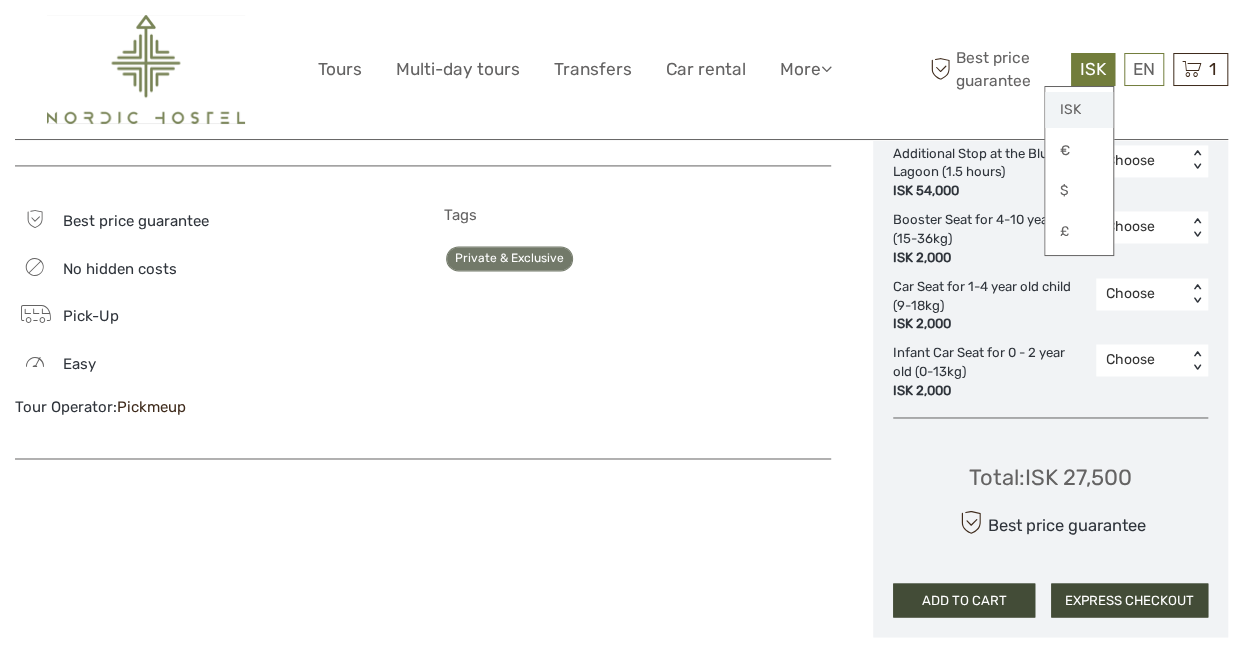 click on "ISK" at bounding box center [1079, 110] 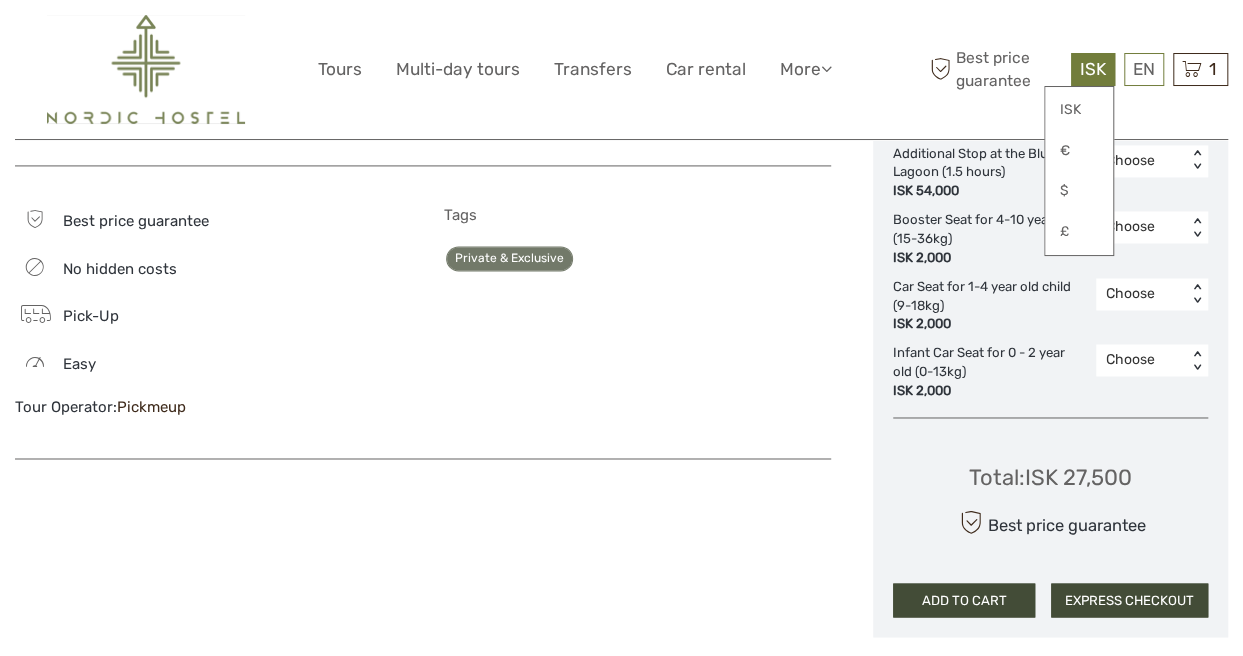 click on "ISK
ISK
€
$
£
EN
English
Español
Deutsch
Tours
Multi-day tours
Transfers
Car rental
Food & drink
Travel Articles
Food & drink
Travel Articles
Best price guarantee
Best price guarantee
ISK
ISK
€
$
£
EN
English
Español
Deutsch
1
Items" at bounding box center (621, 69) 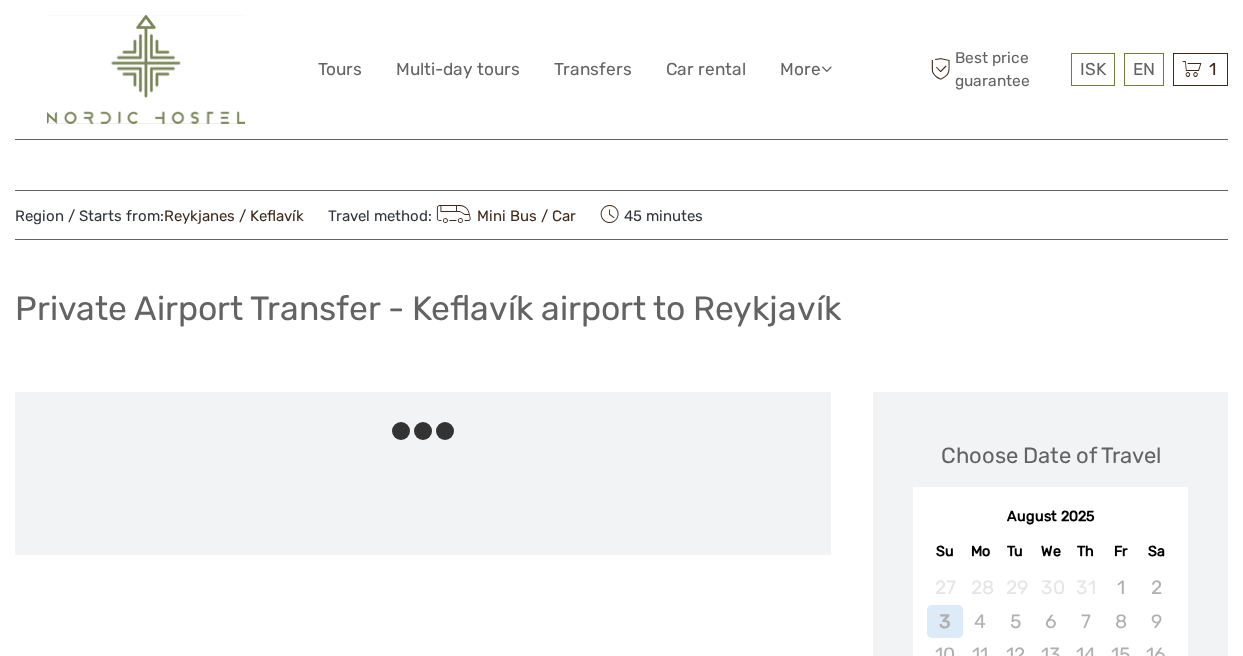 scroll, scrollTop: 1385, scrollLeft: 0, axis: vertical 